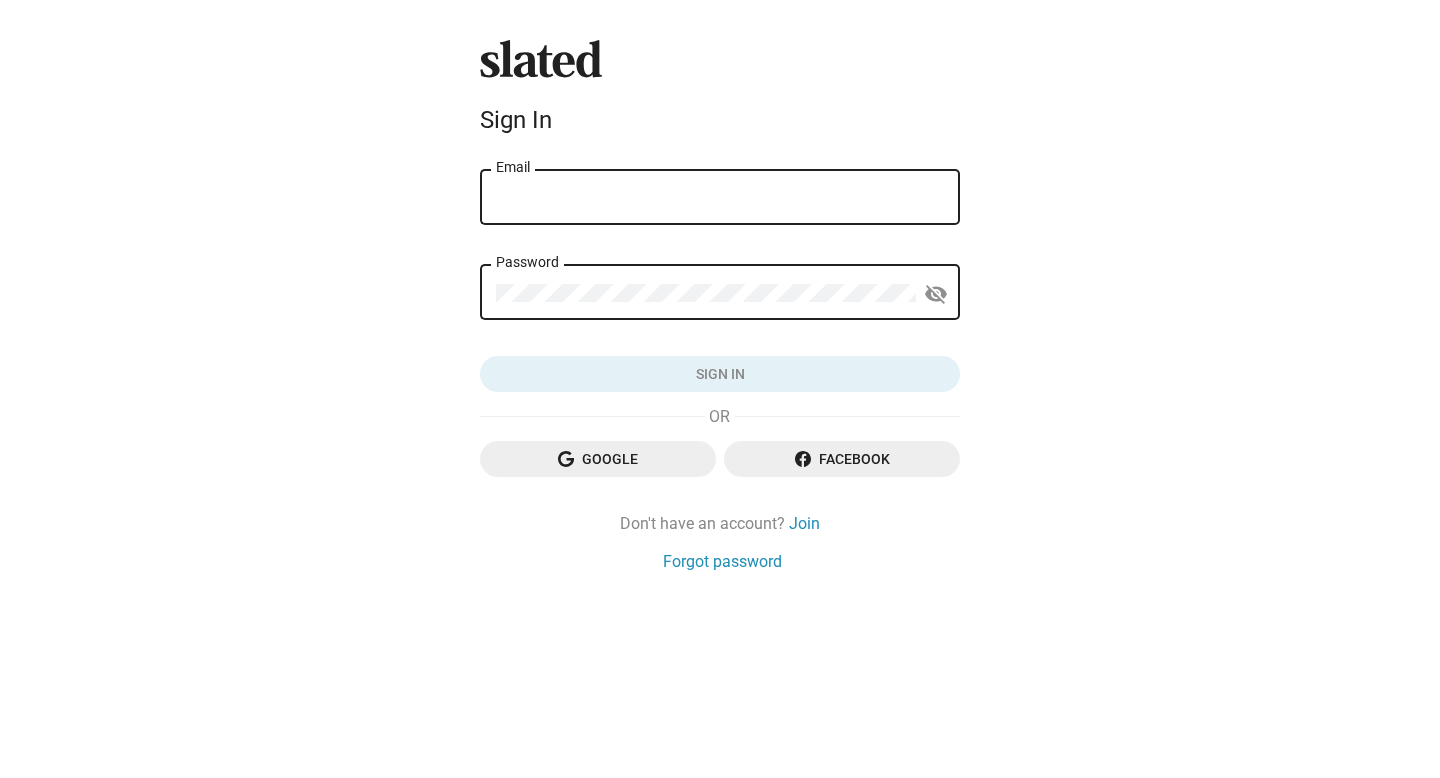 scroll, scrollTop: 0, scrollLeft: 0, axis: both 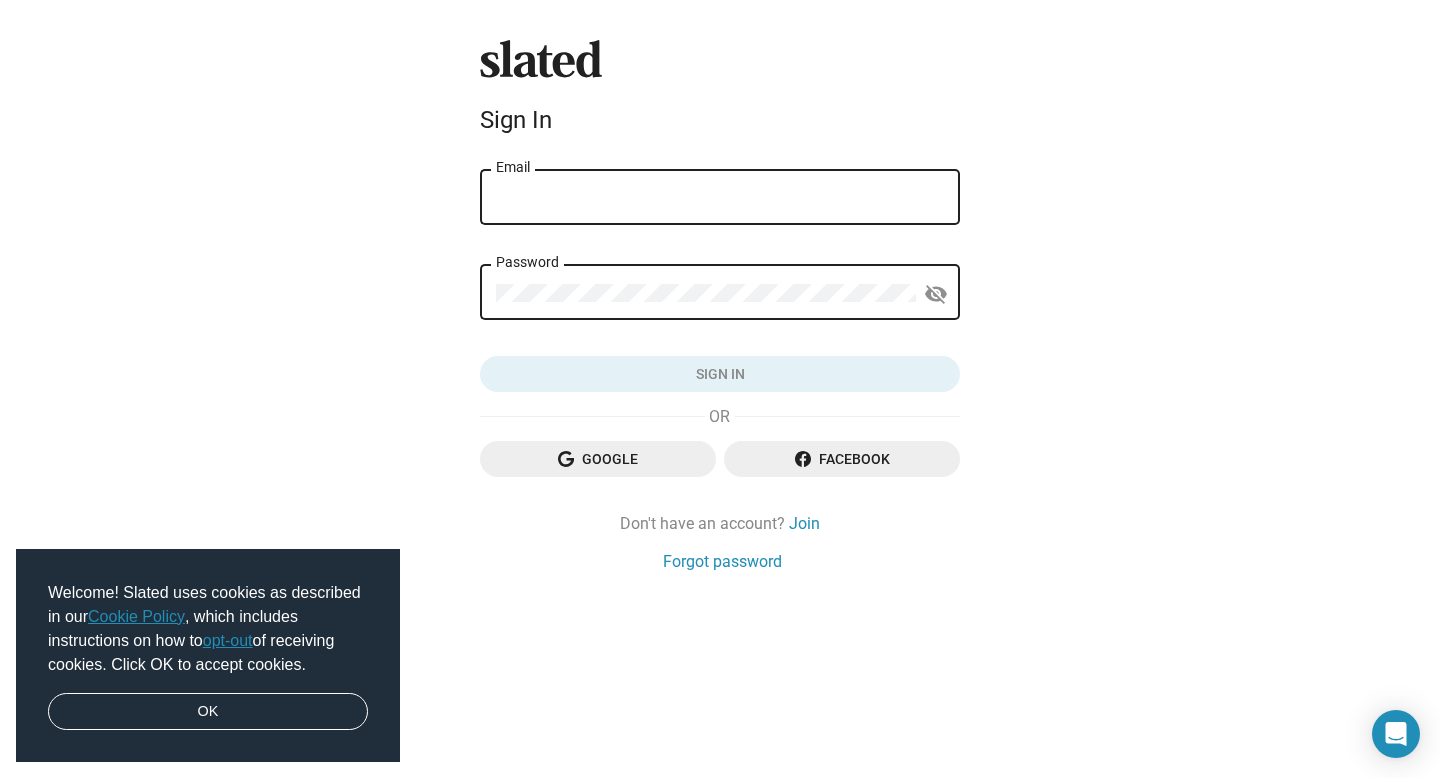 click on "Google" 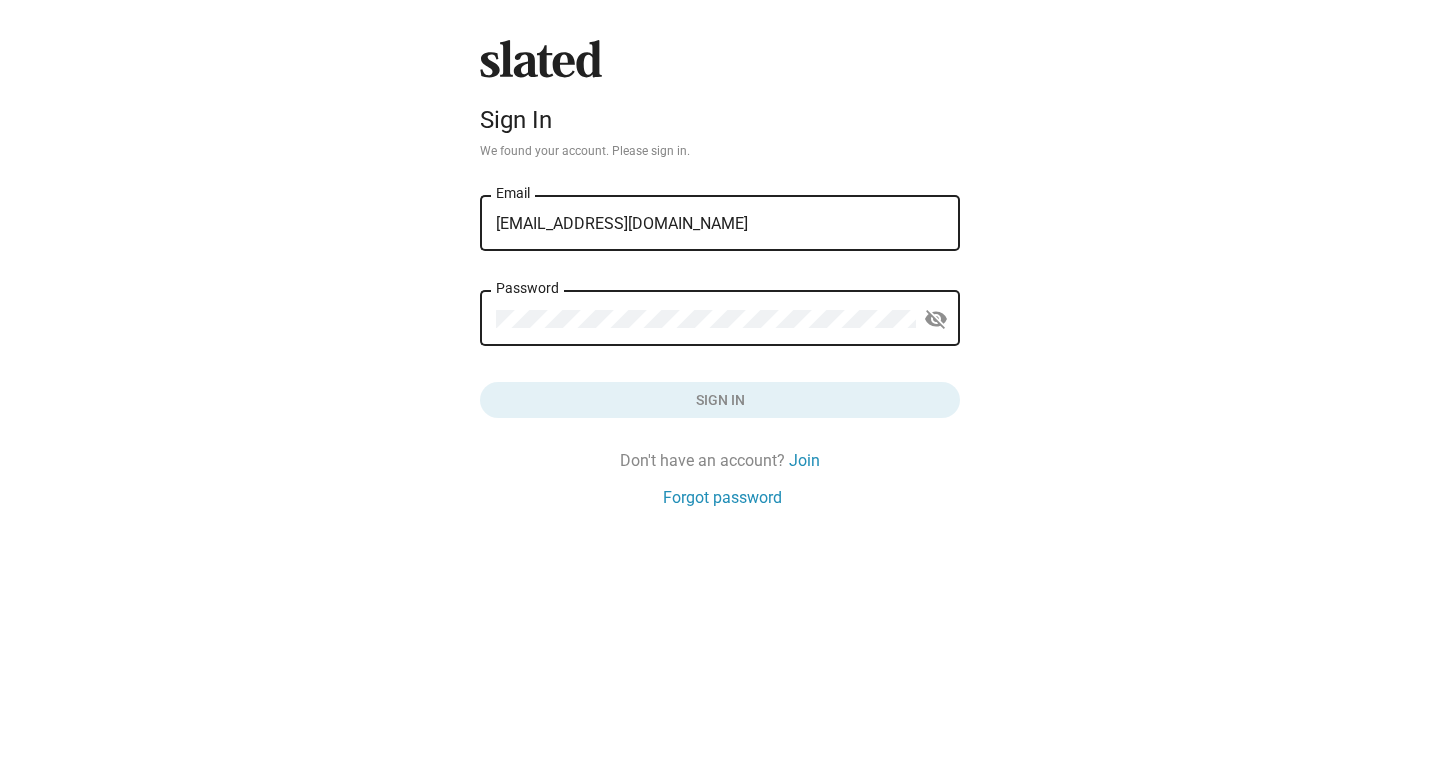 scroll, scrollTop: 0, scrollLeft: 0, axis: both 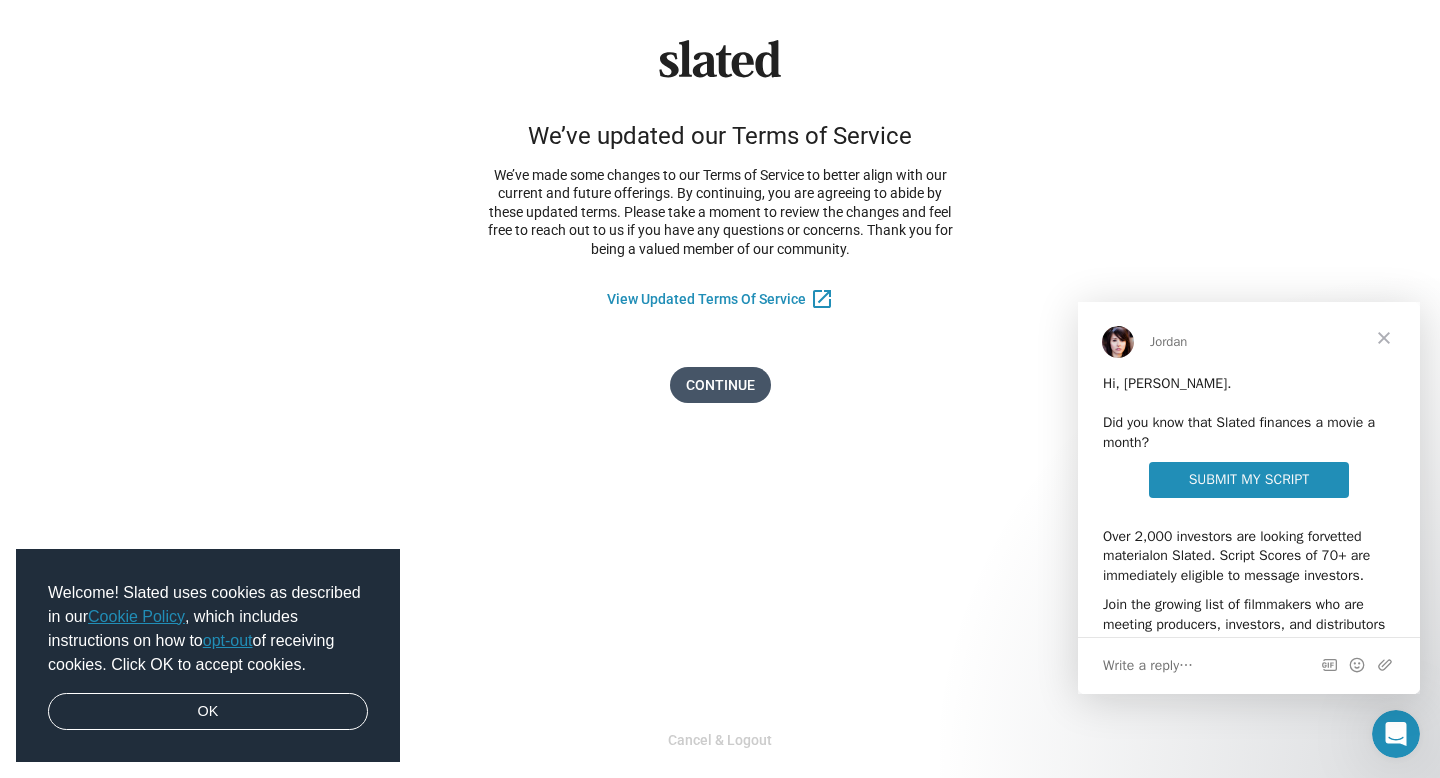 click on "Continue" 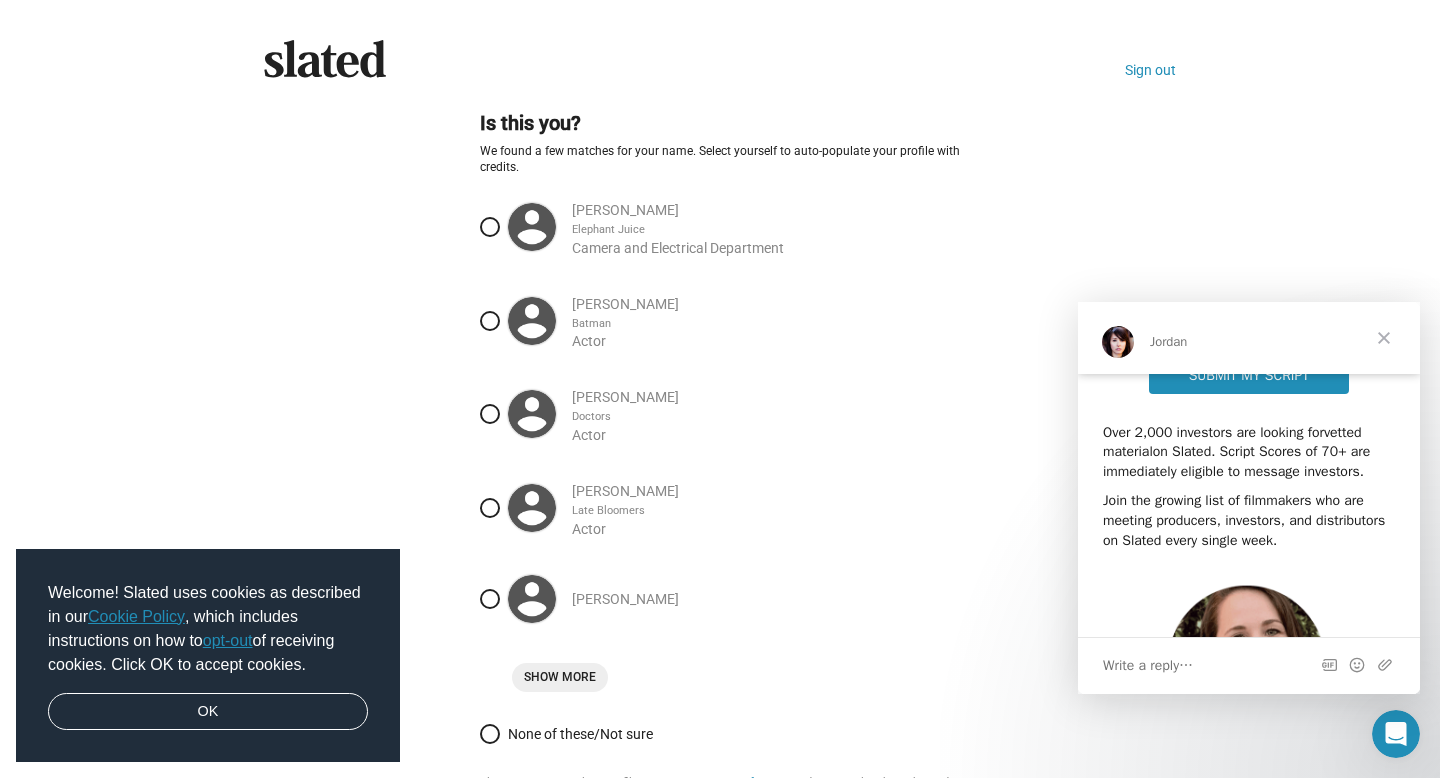 scroll, scrollTop: 447, scrollLeft: 0, axis: vertical 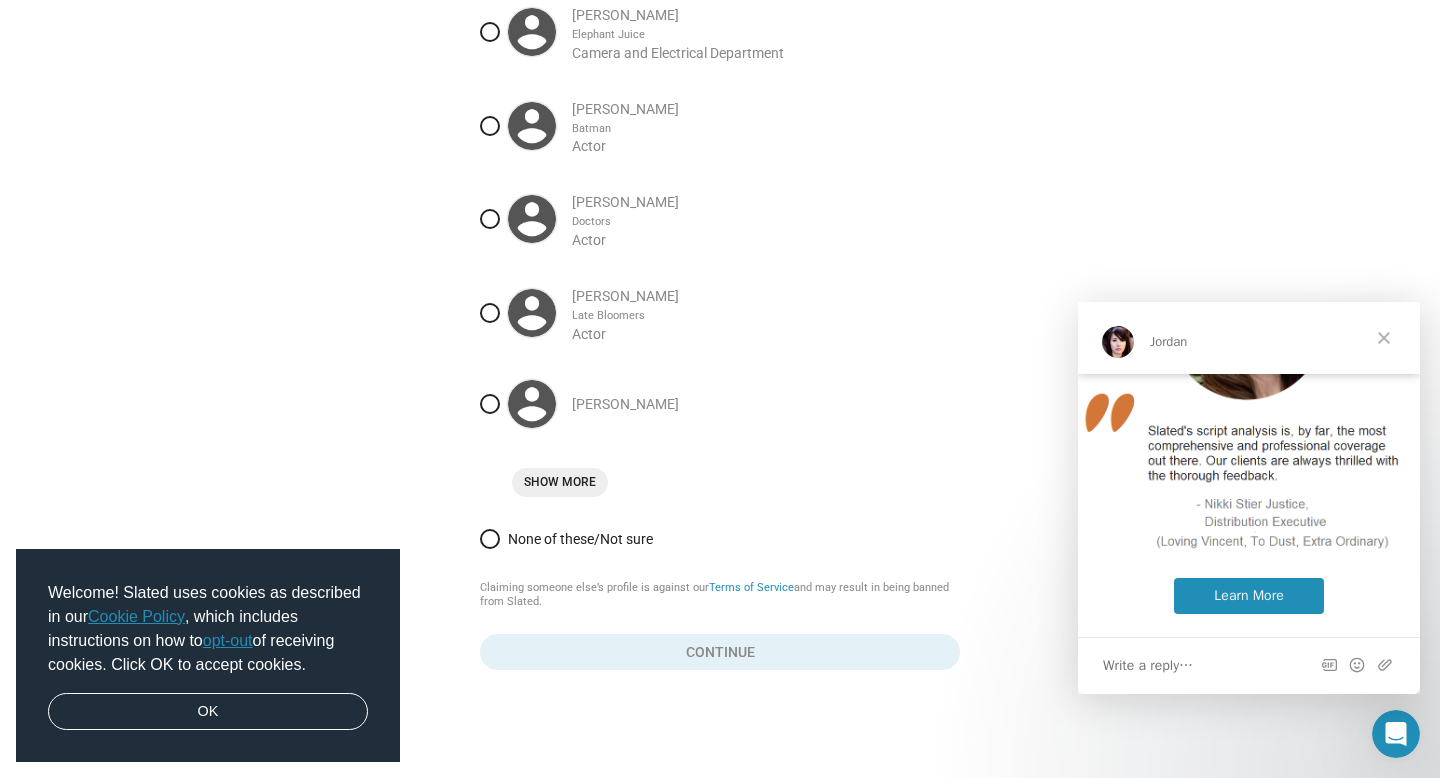 click on "None of these/Not sure" at bounding box center (720, 539) 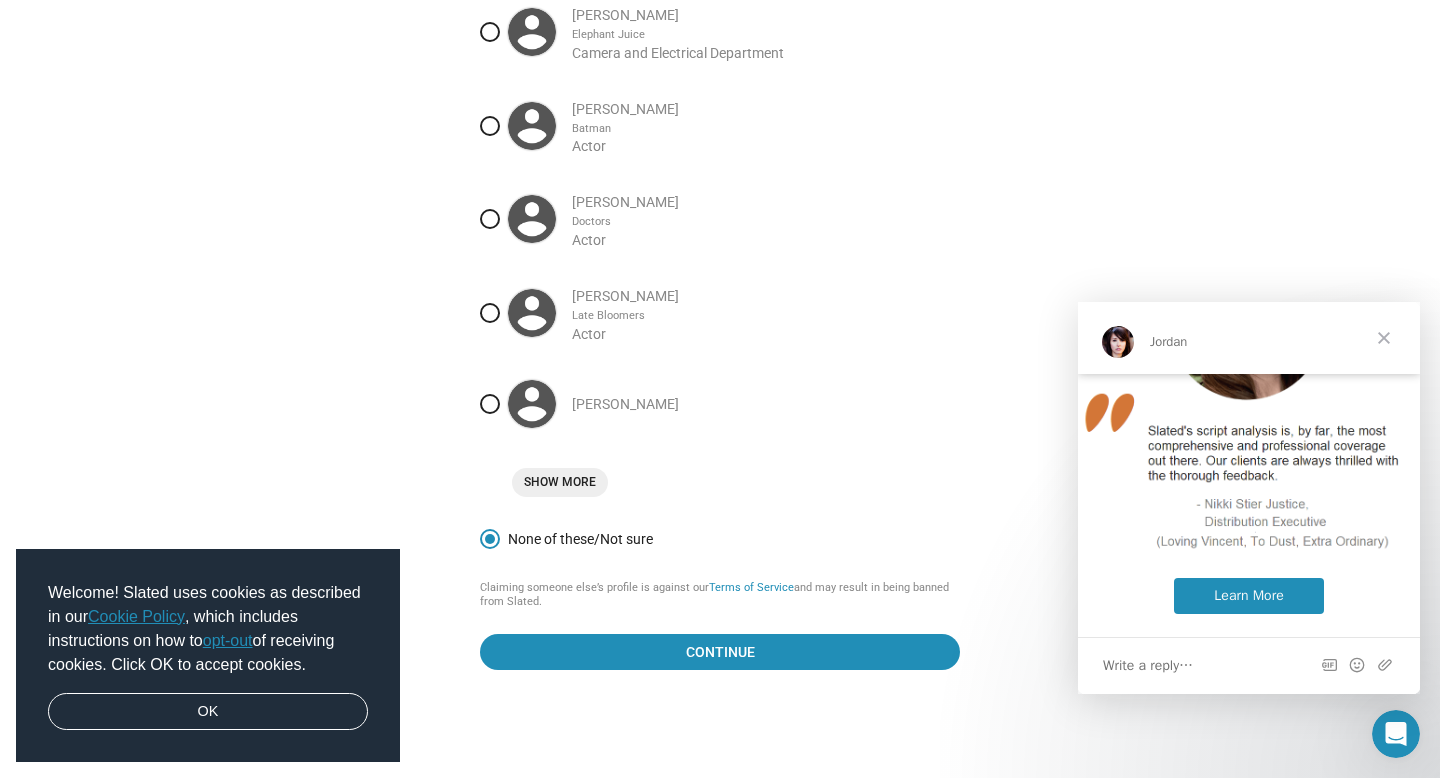 click on "Slated
Sign out Is this you? We found a few matches for your name. Select yourself to auto-populate your profile with credits.   [PERSON_NAME] Elephant Juice Camera and Electrical Department   [PERSON_NAME] Batman Actor   [PERSON_NAME] Doctors Actor   [PERSON_NAME] Late Bloomers Actor   [PERSON_NAME] Show More   None of these/Not sure  Claiming someone else’s profile is against our  Terms of Service  and may result in being banned from Slated.  Continue" 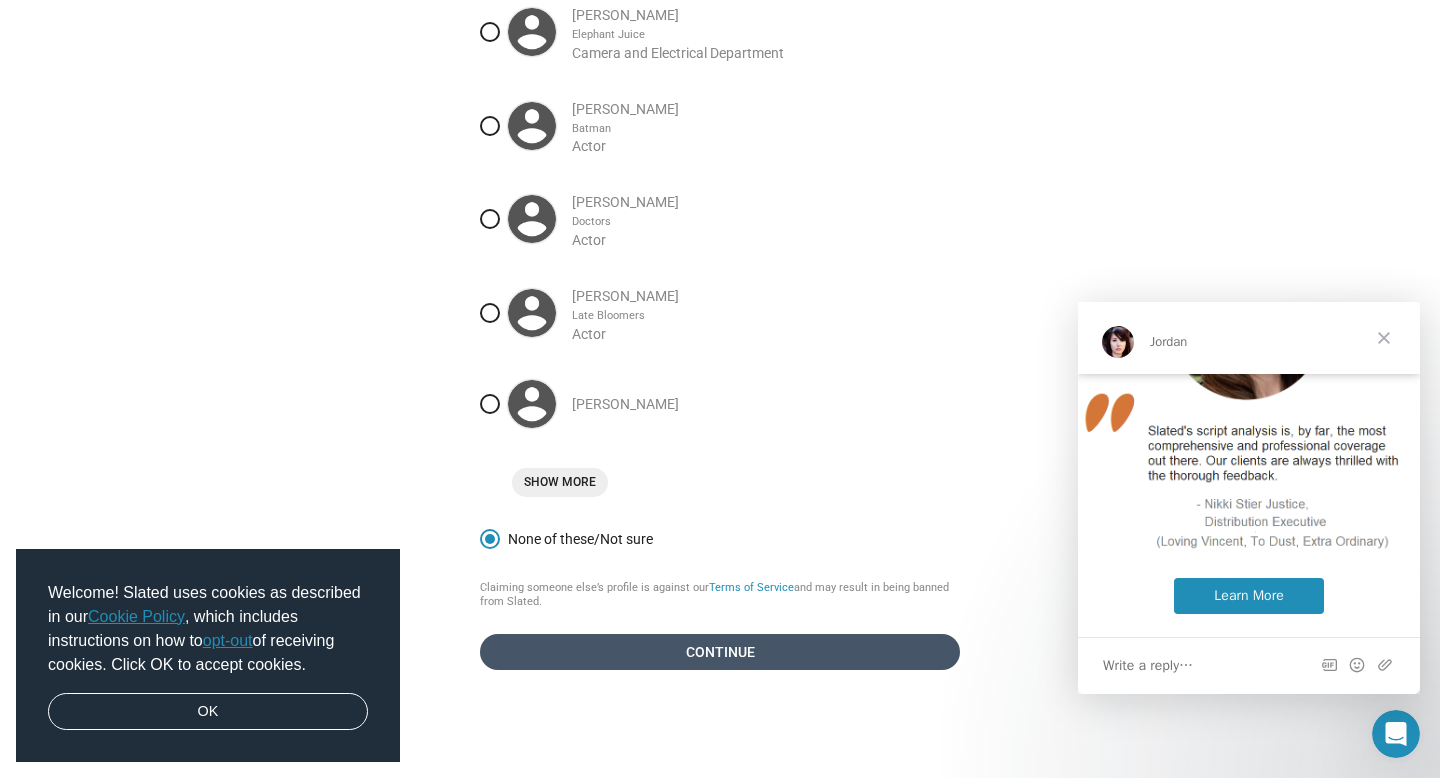 click on "Continue" 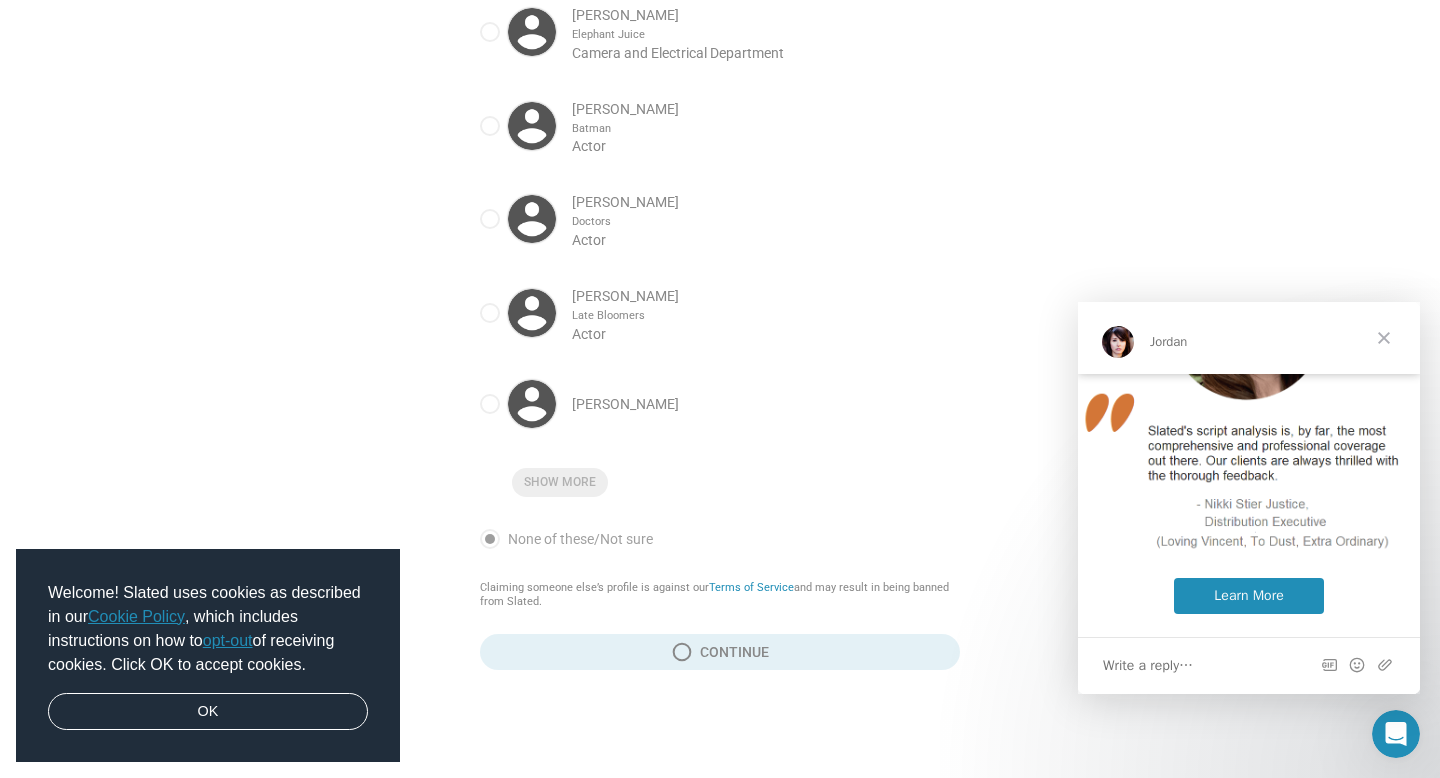 click at bounding box center [1384, 338] 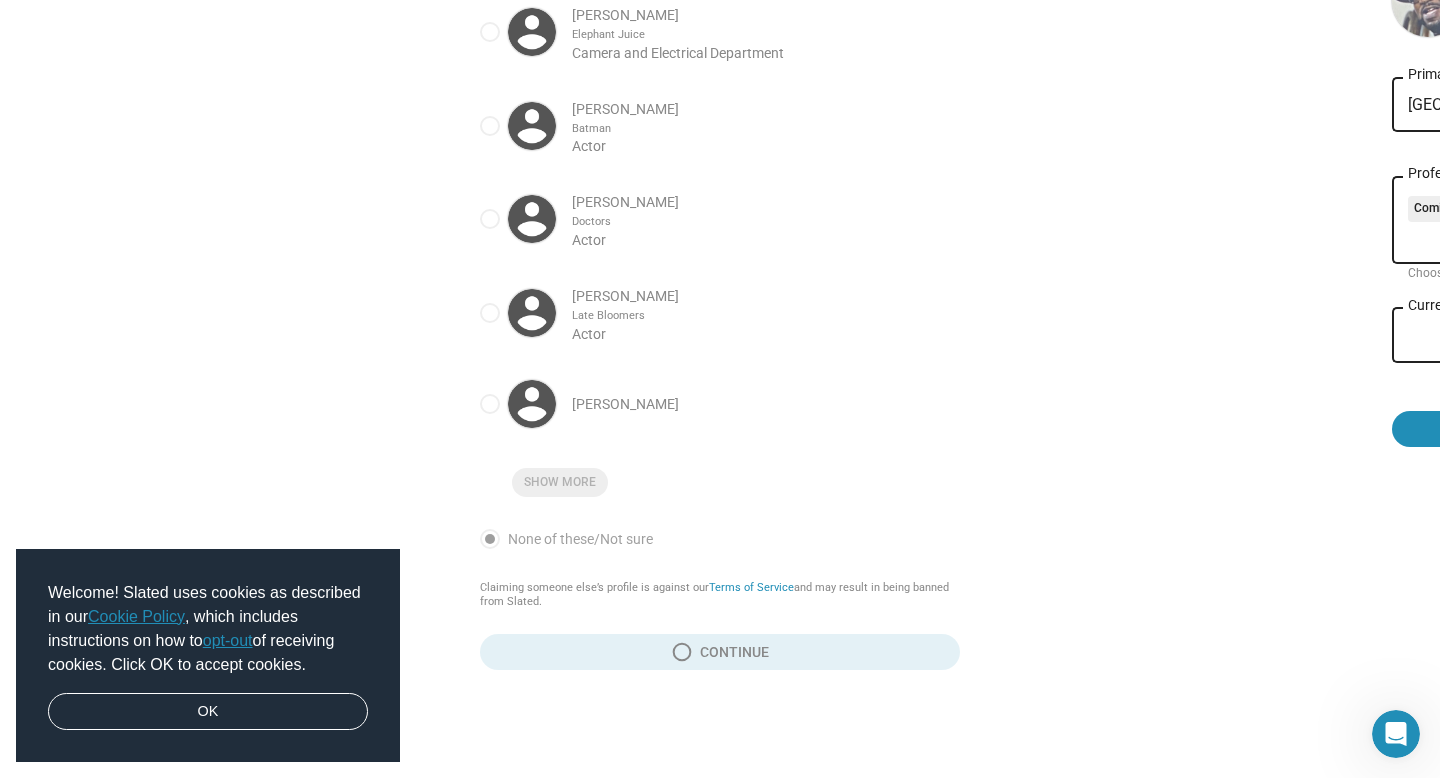 scroll, scrollTop: 0, scrollLeft: 0, axis: both 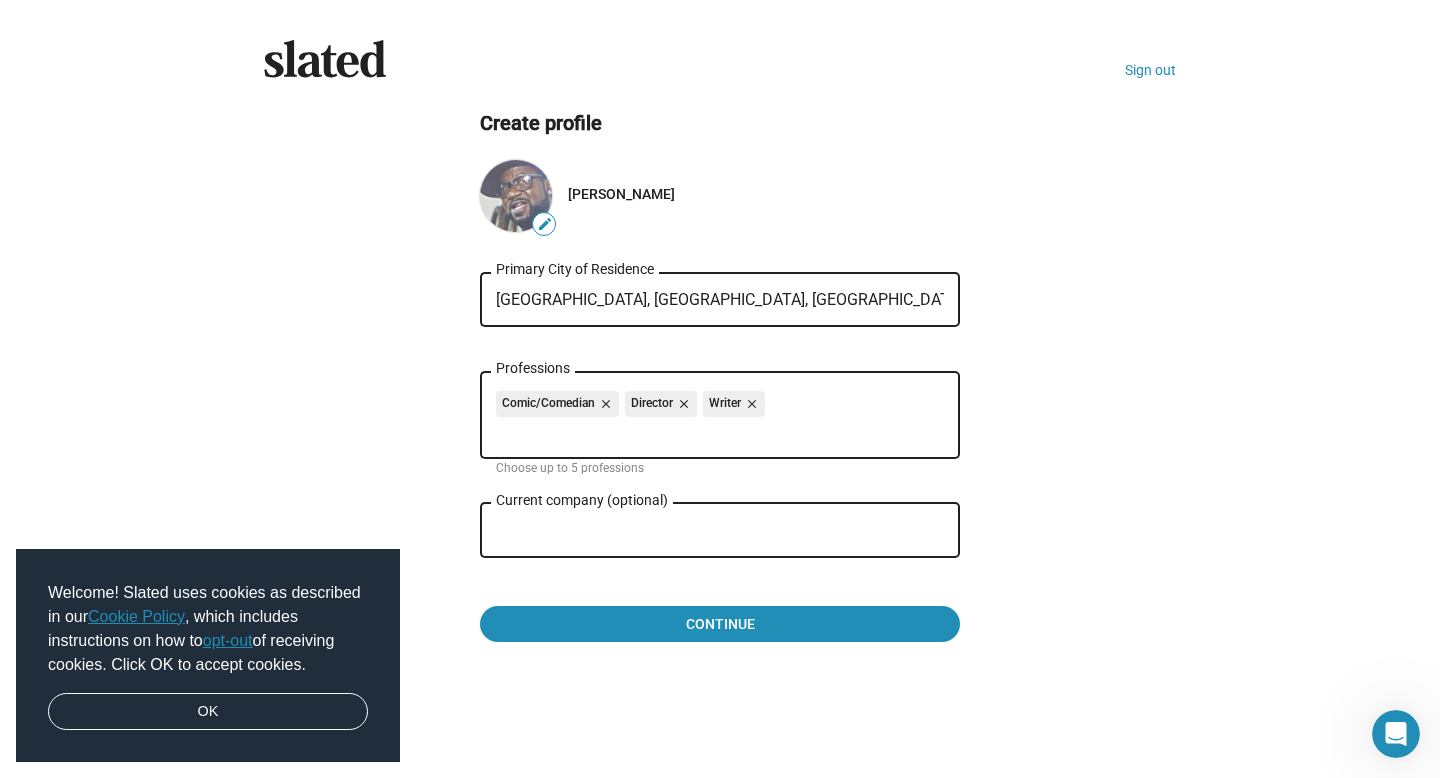 click on "Current company (optional)" at bounding box center [706, 531] 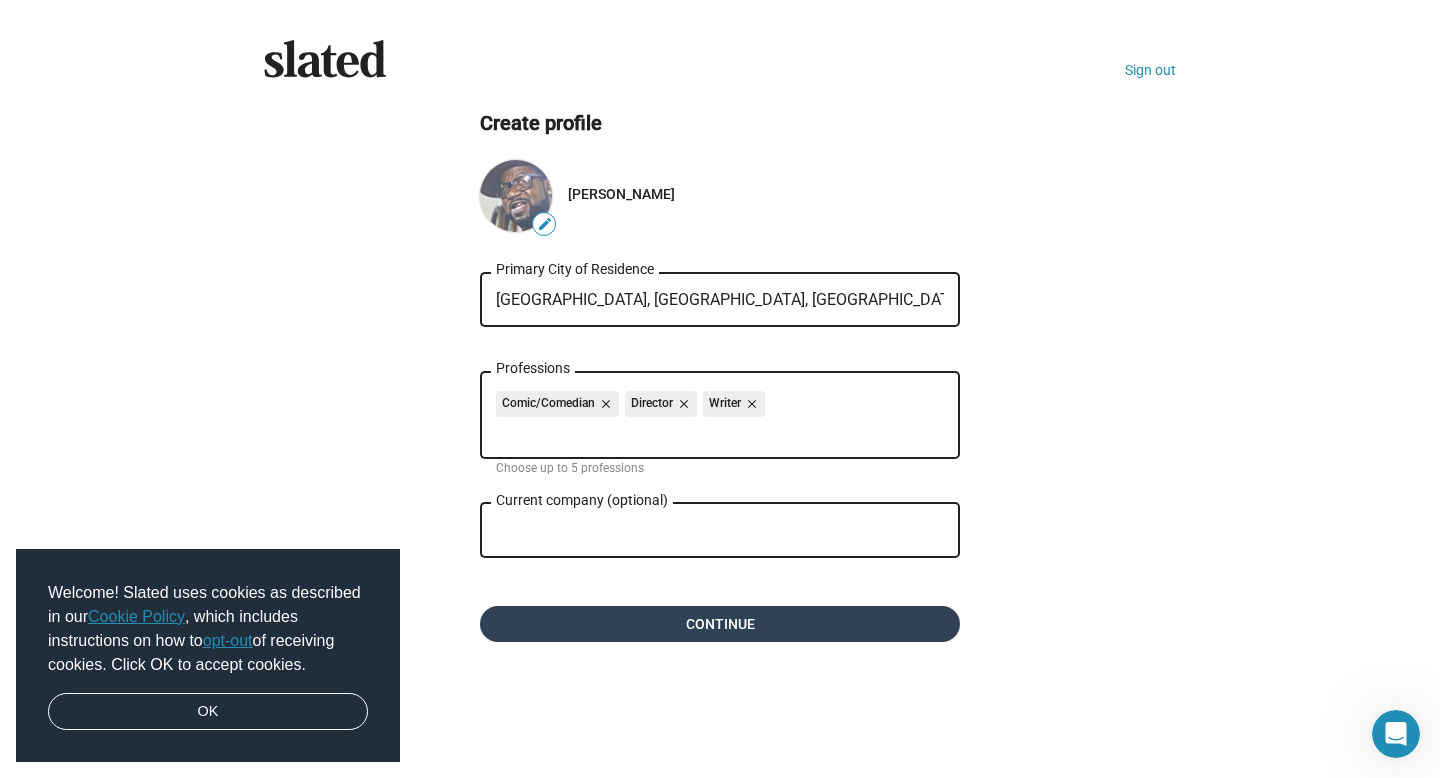 click on "Continue" 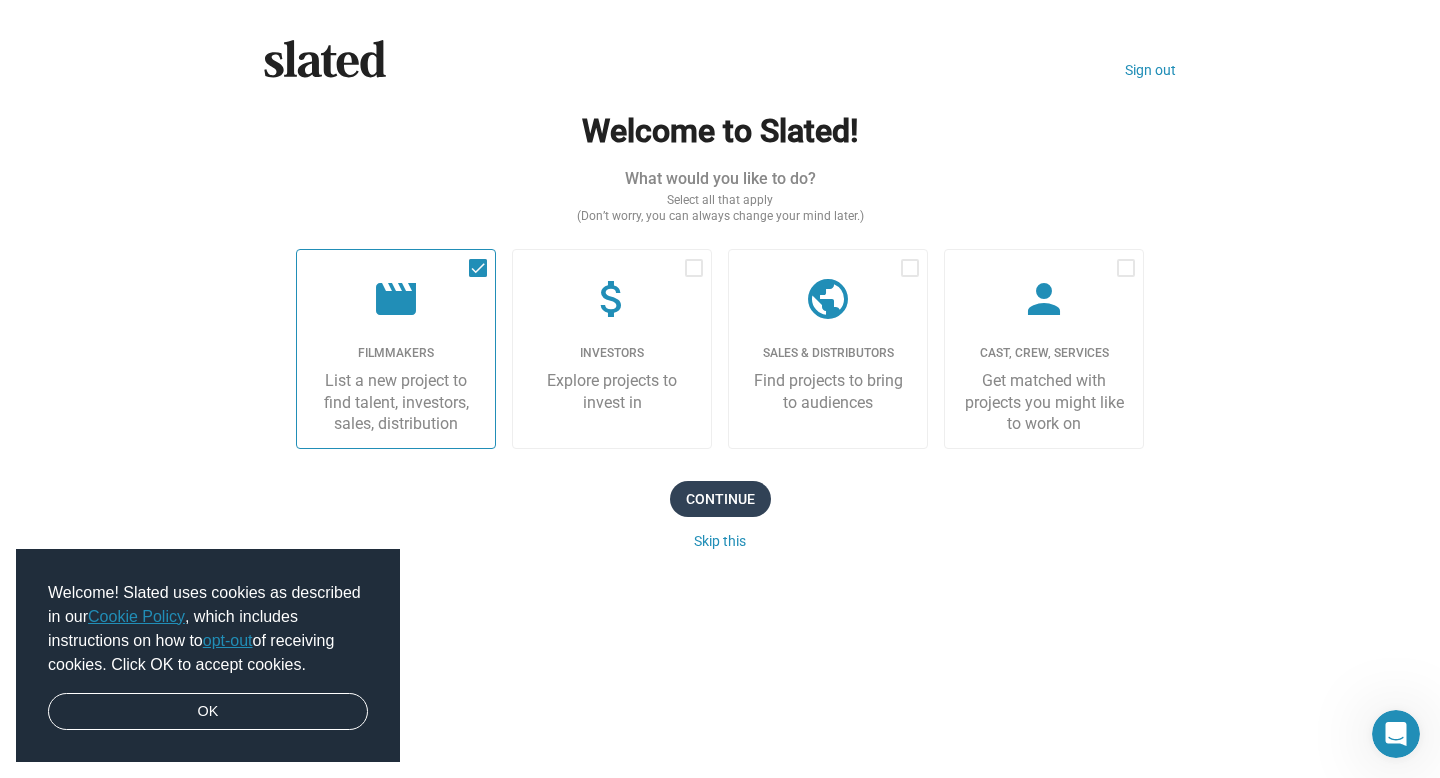 click on "Continue" 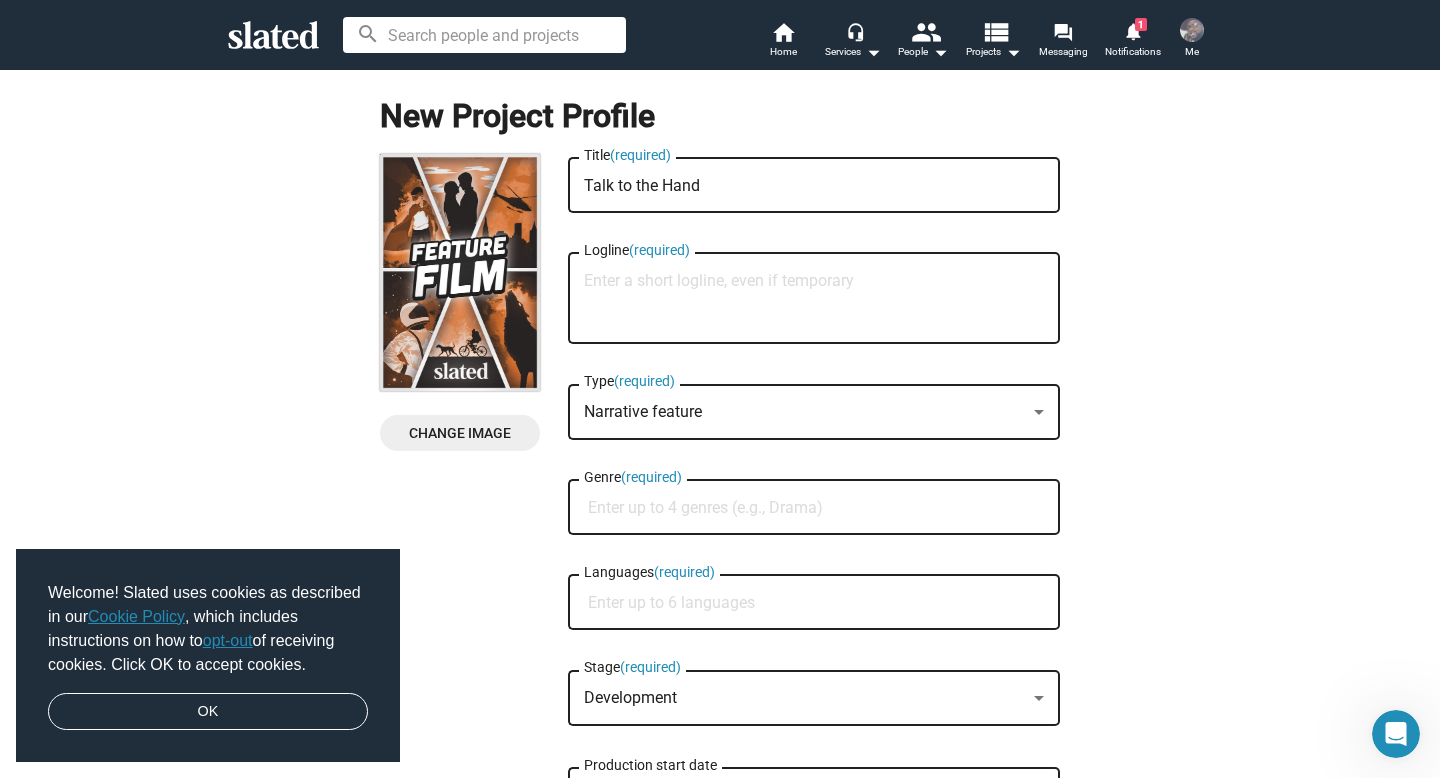scroll, scrollTop: 0, scrollLeft: 0, axis: both 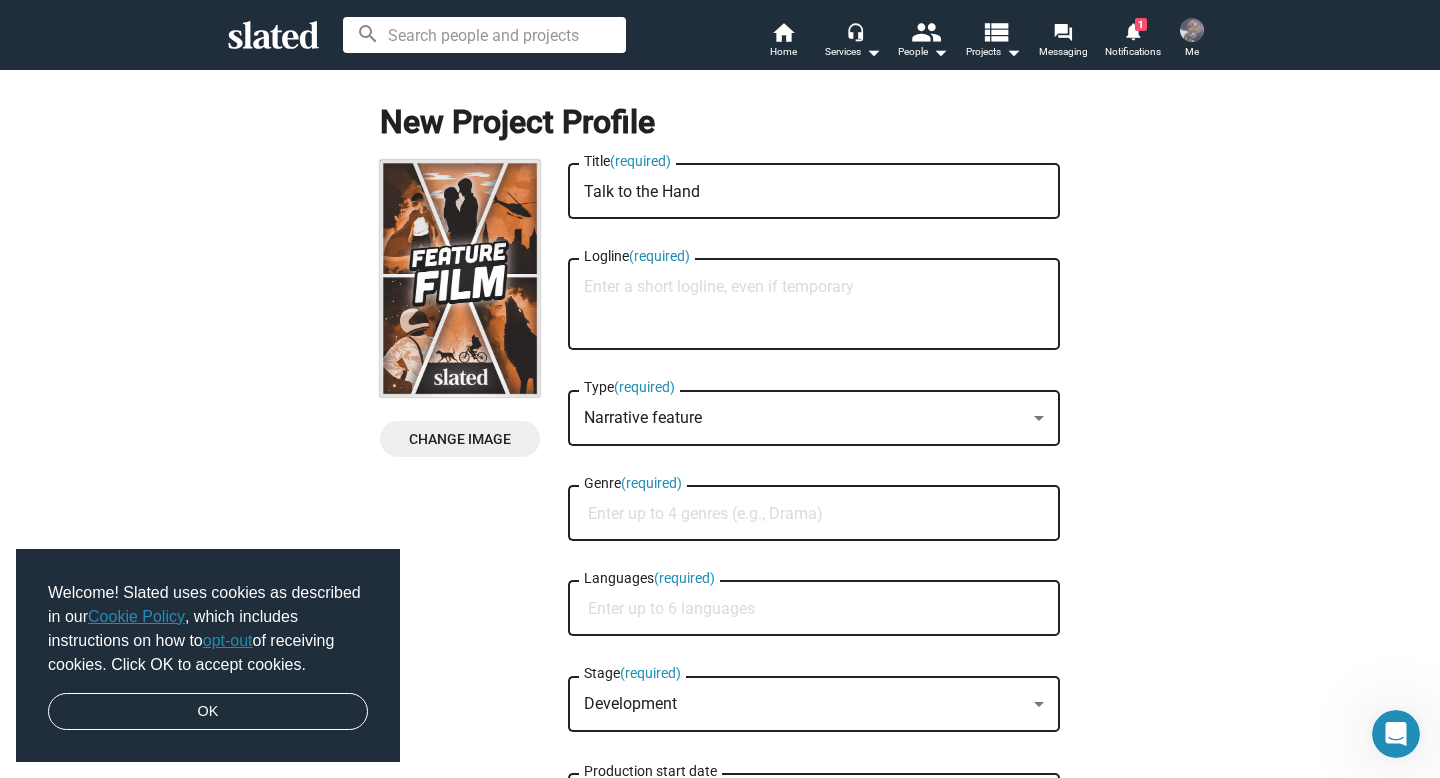 click on "Talk to the Hand Title  (required)" 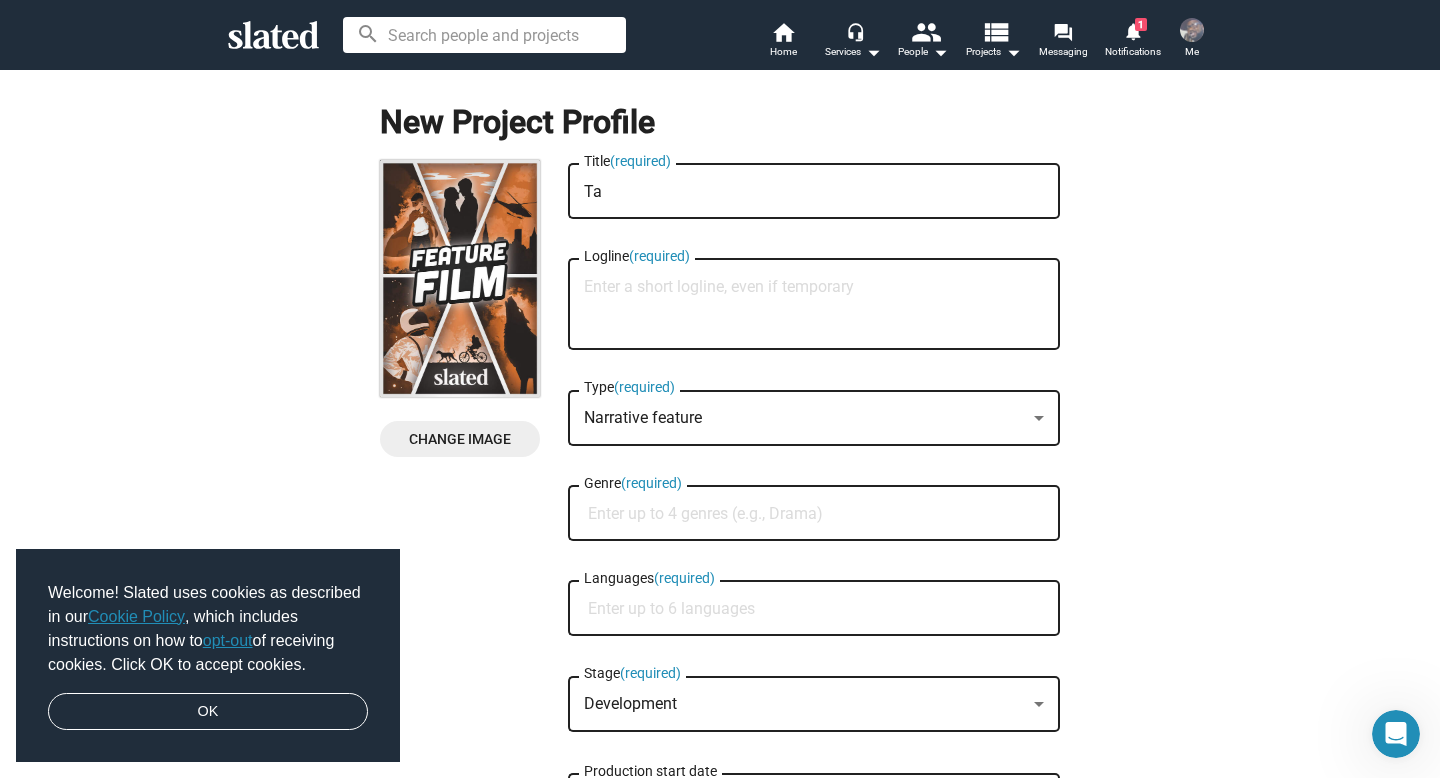 type on "T" 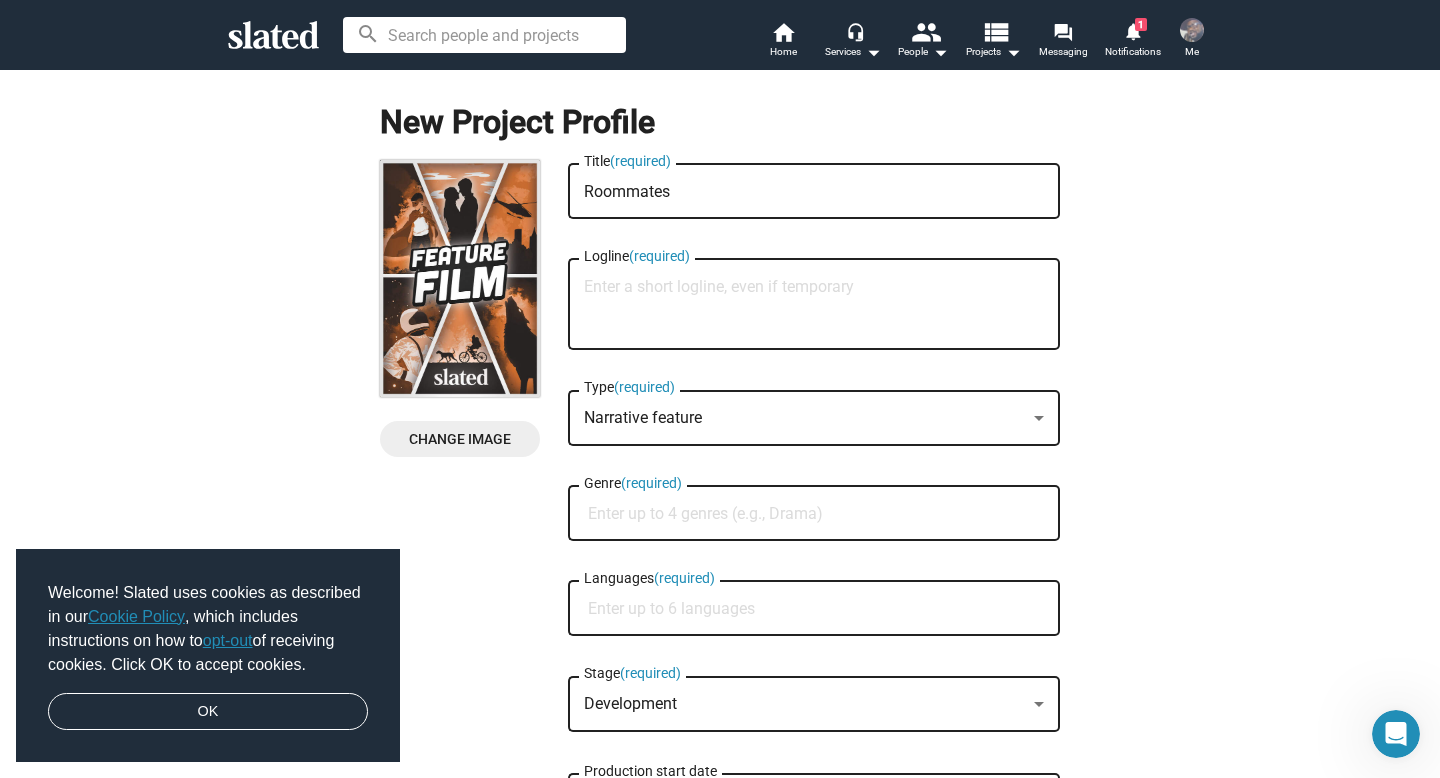 type on "Roommates" 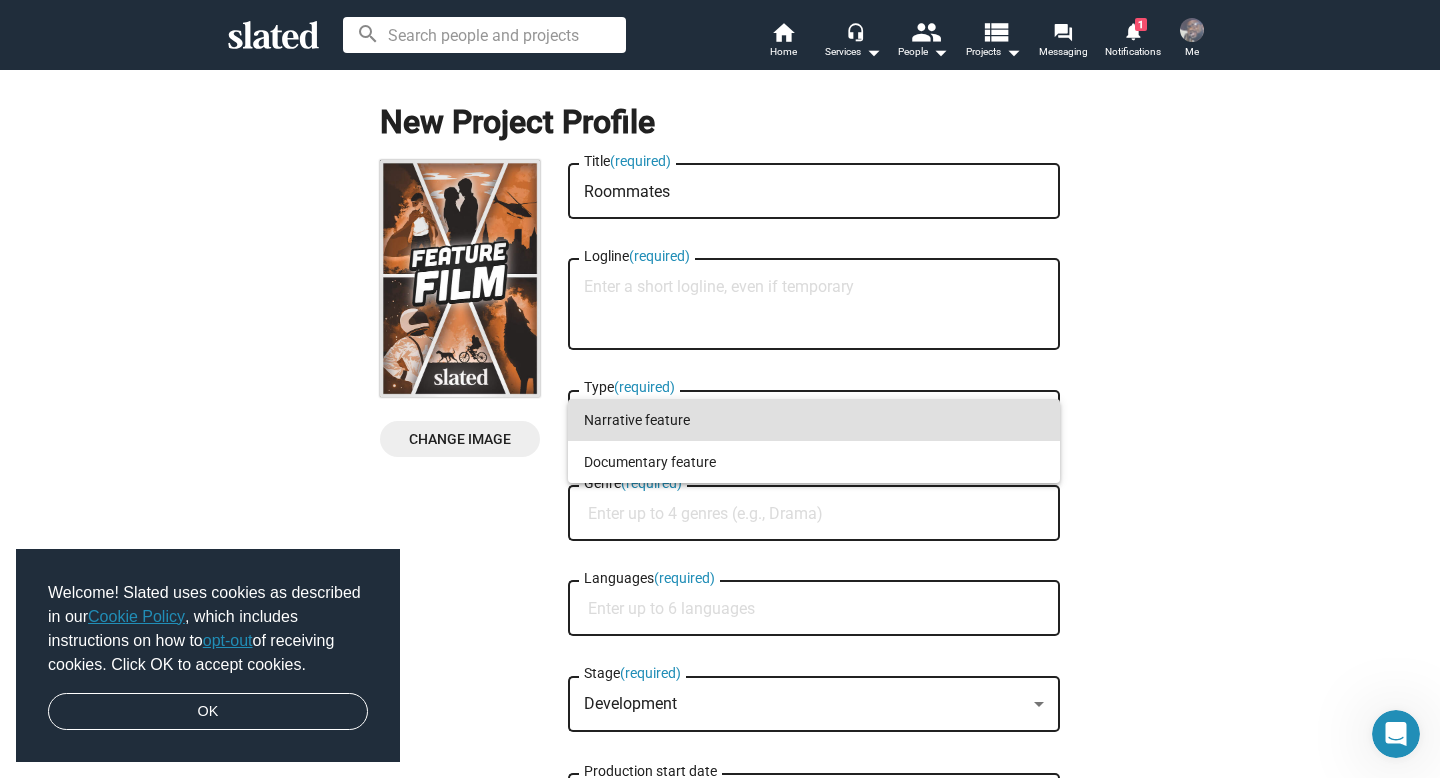 click at bounding box center (720, 389) 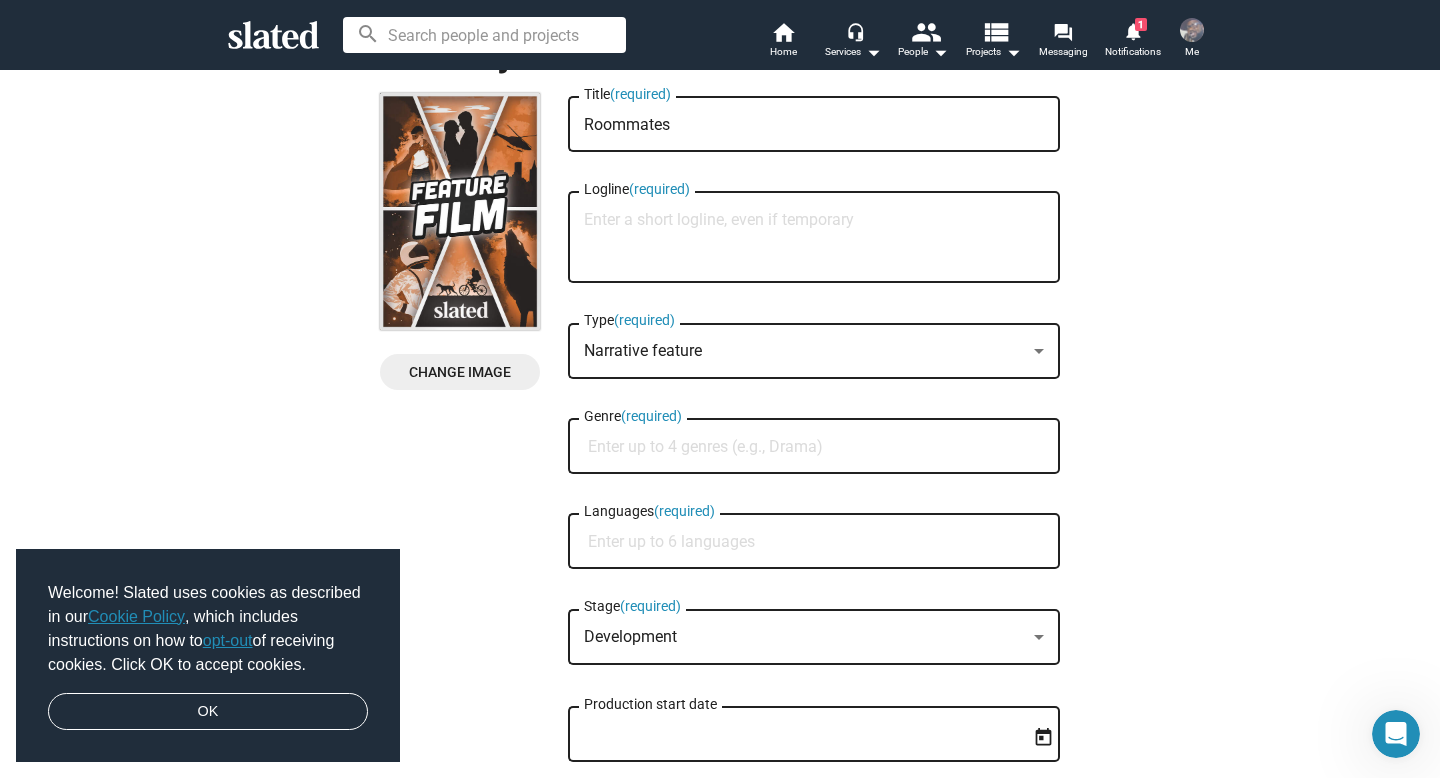 scroll, scrollTop: 75, scrollLeft: 0, axis: vertical 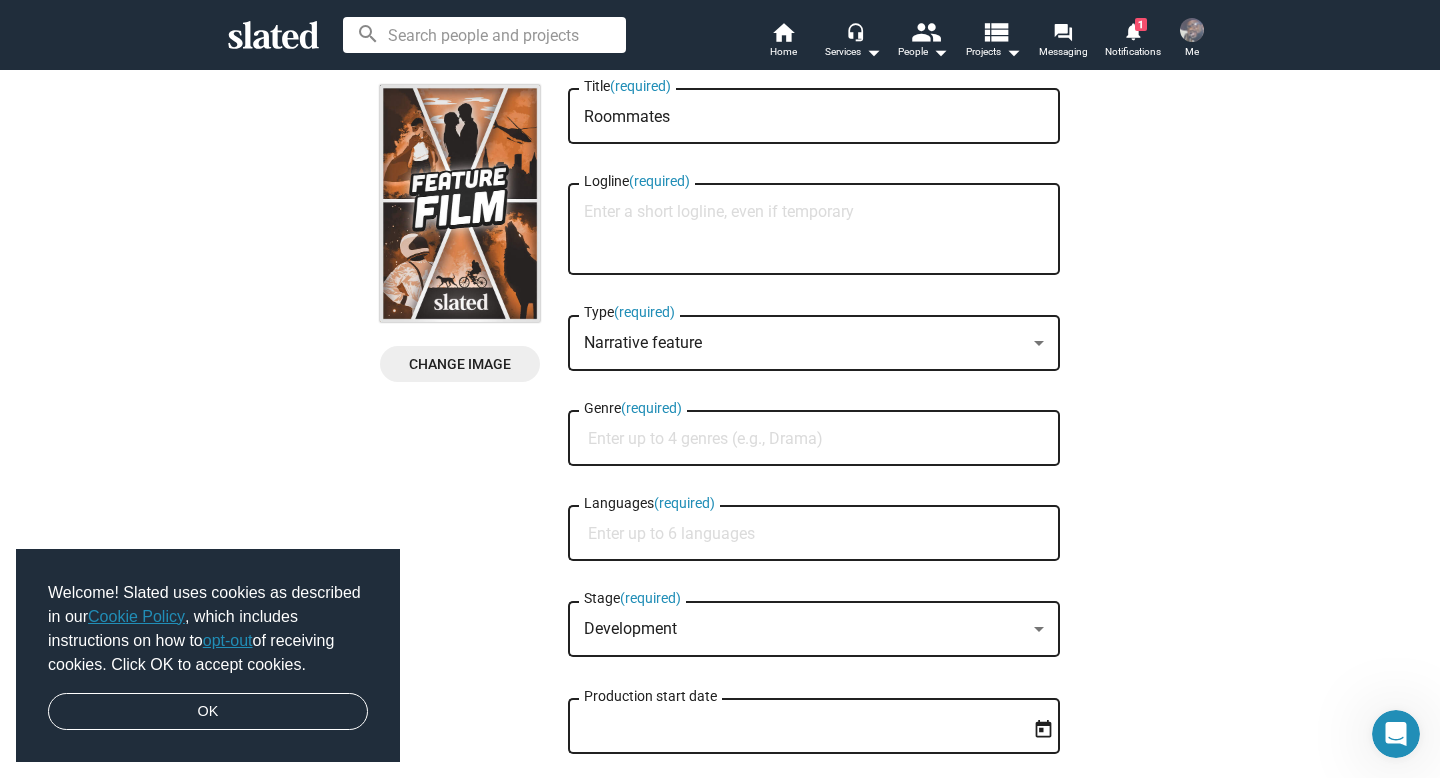 click on "Genre  (required)" 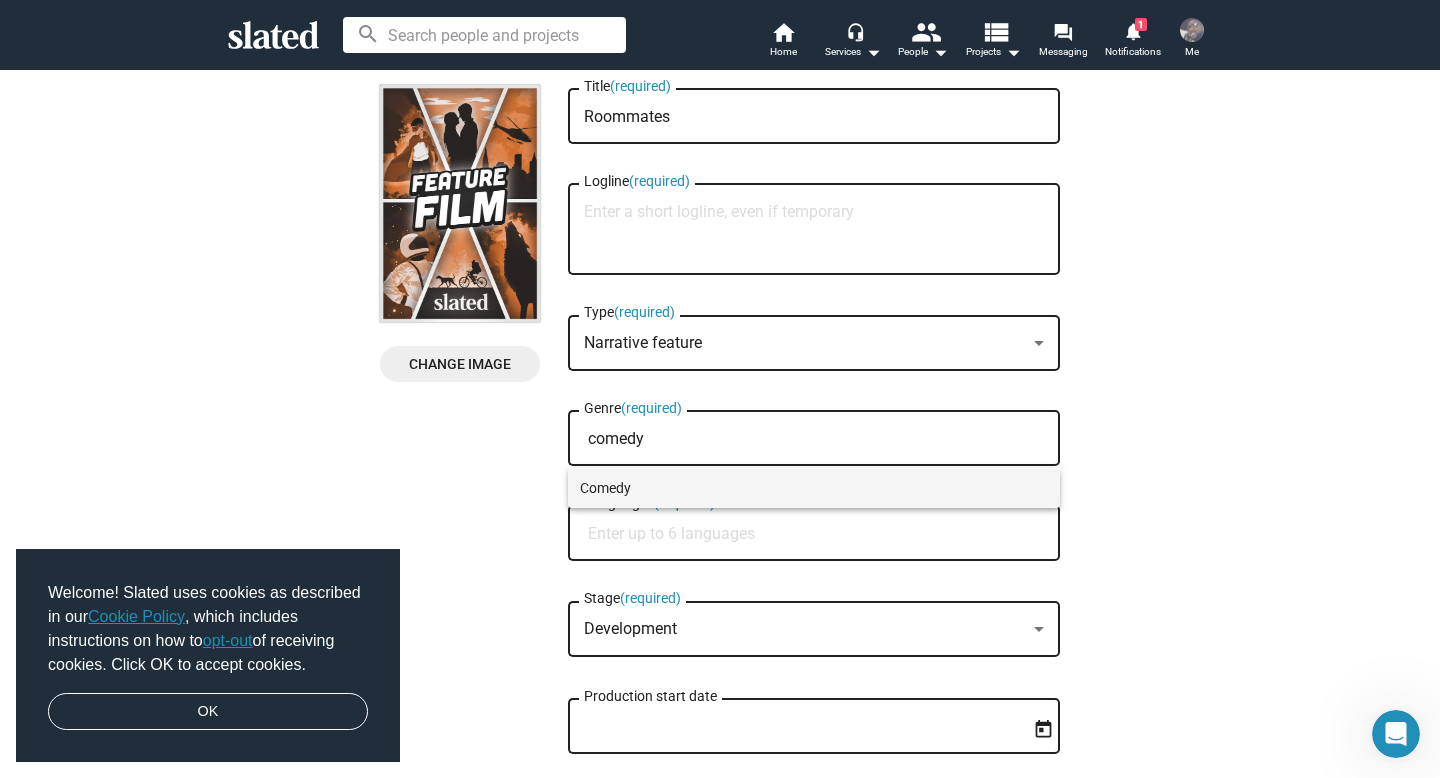 type on "comedy" 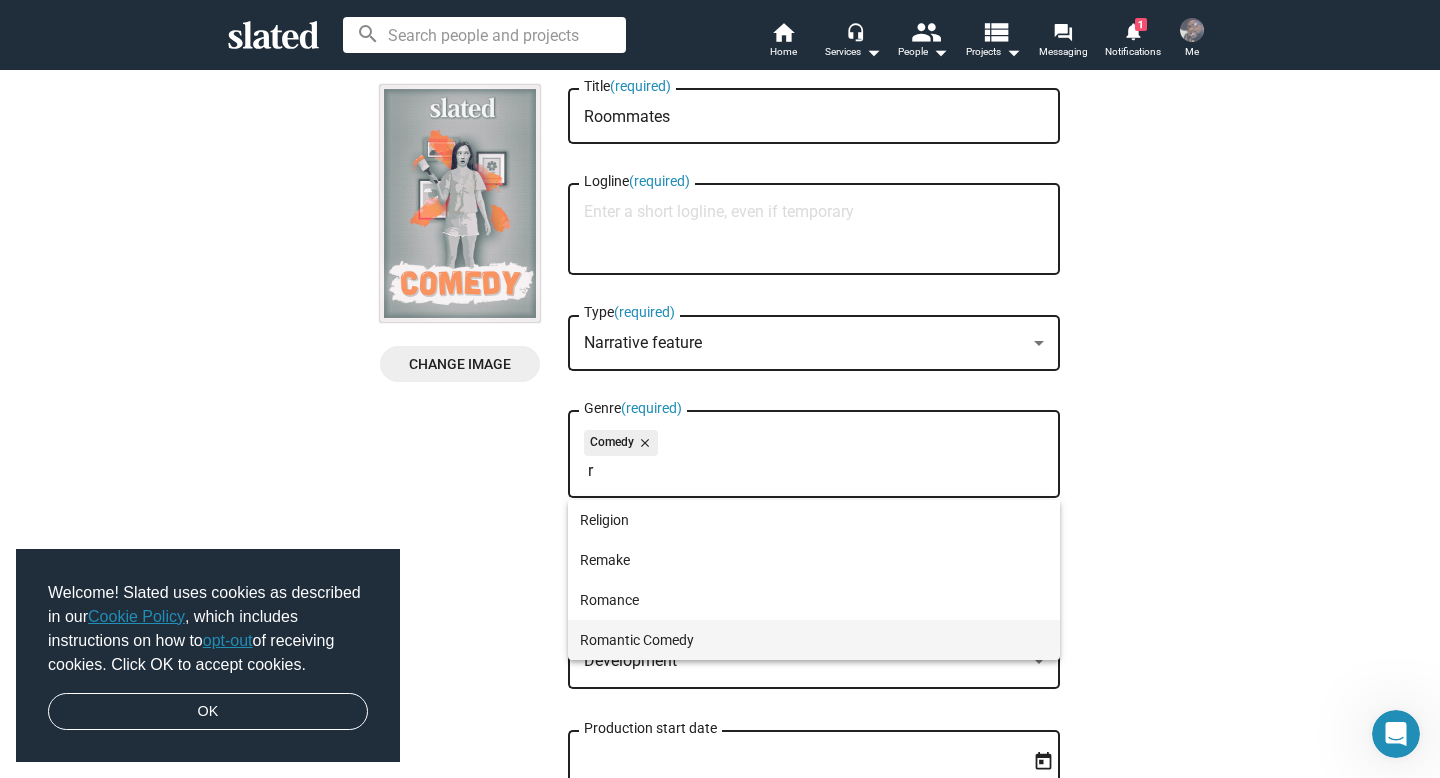 type on "r" 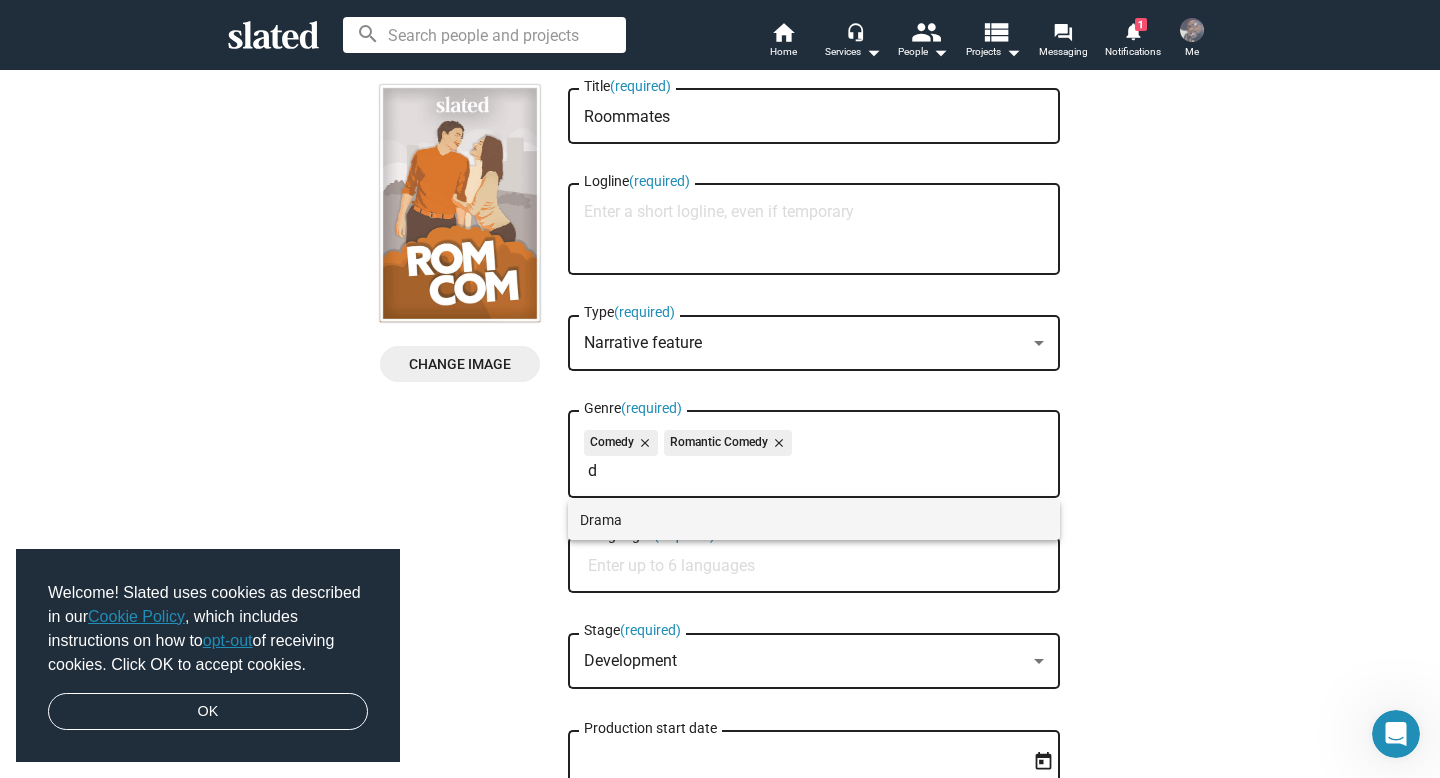 type on "d" 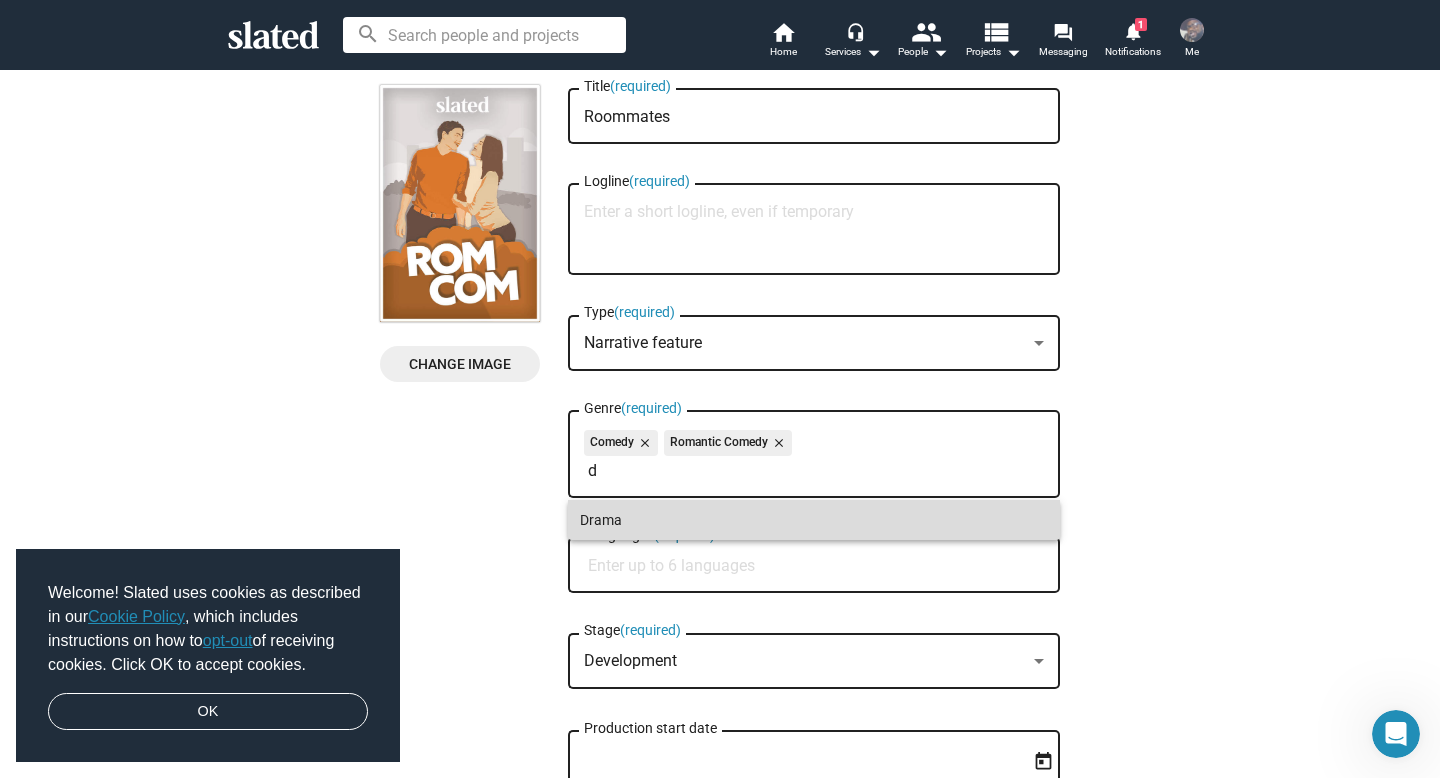 click on "Drama" at bounding box center [814, 520] 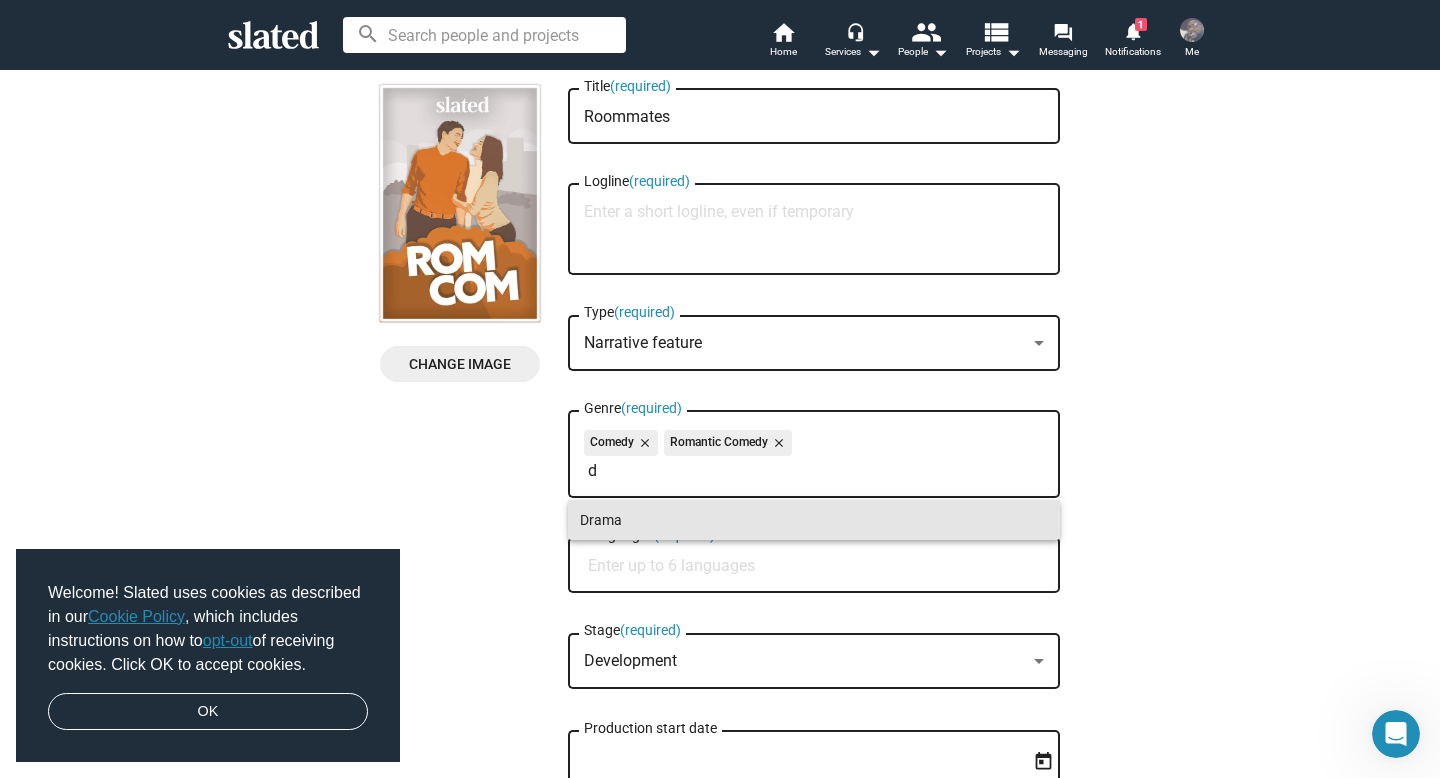 type 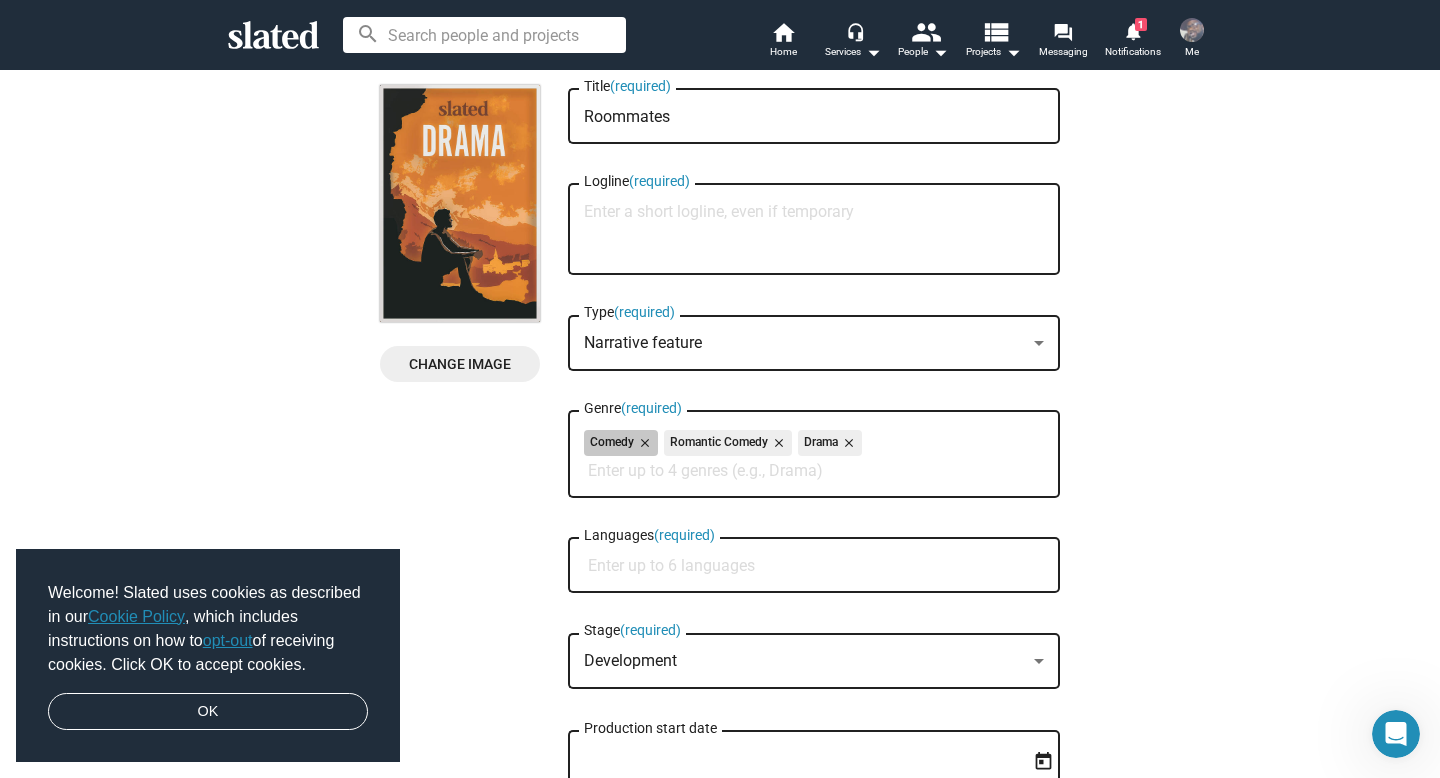 click on "Comedy close Romantic Comedy close Drama close" at bounding box center [814, 446] 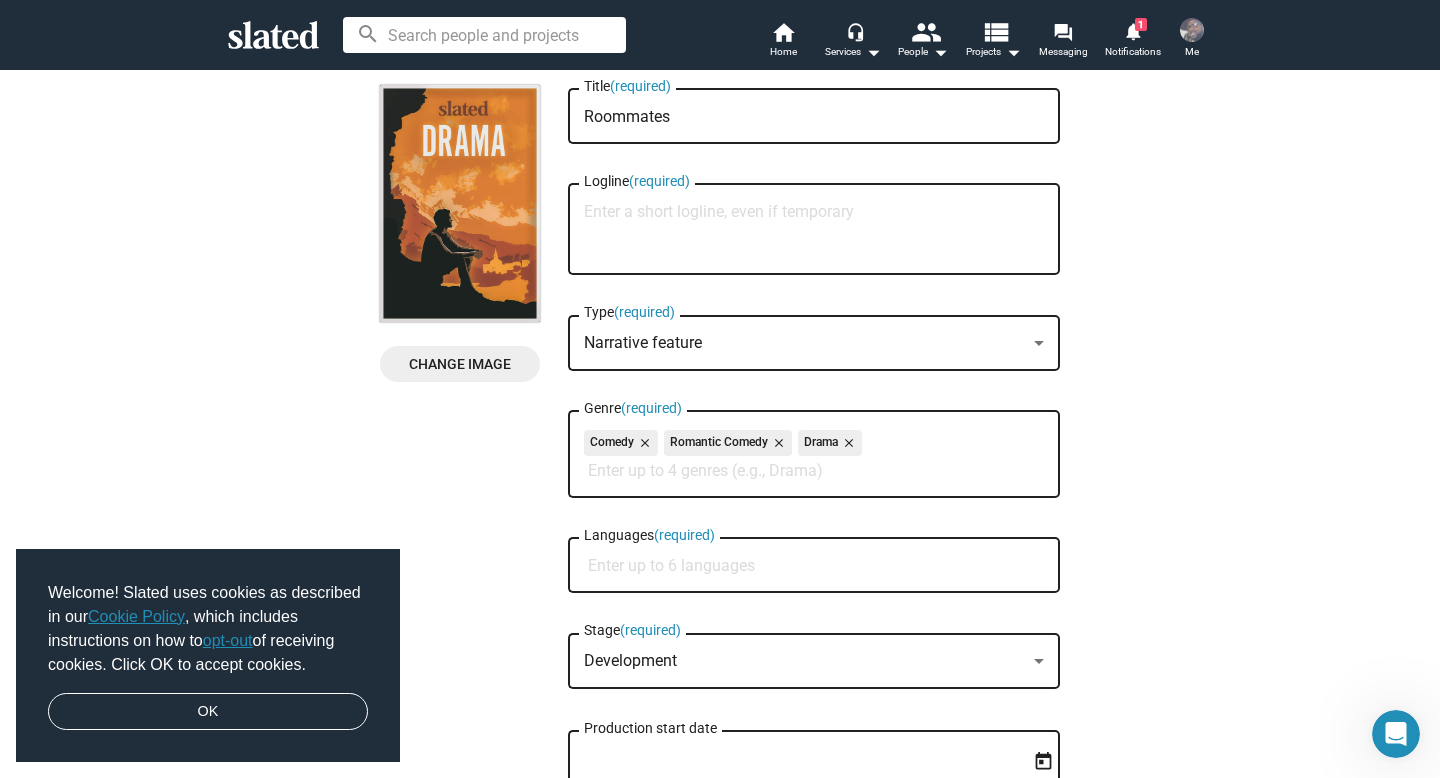 click on "Comedy close Romantic Comedy close Drama close Genre  (required)" 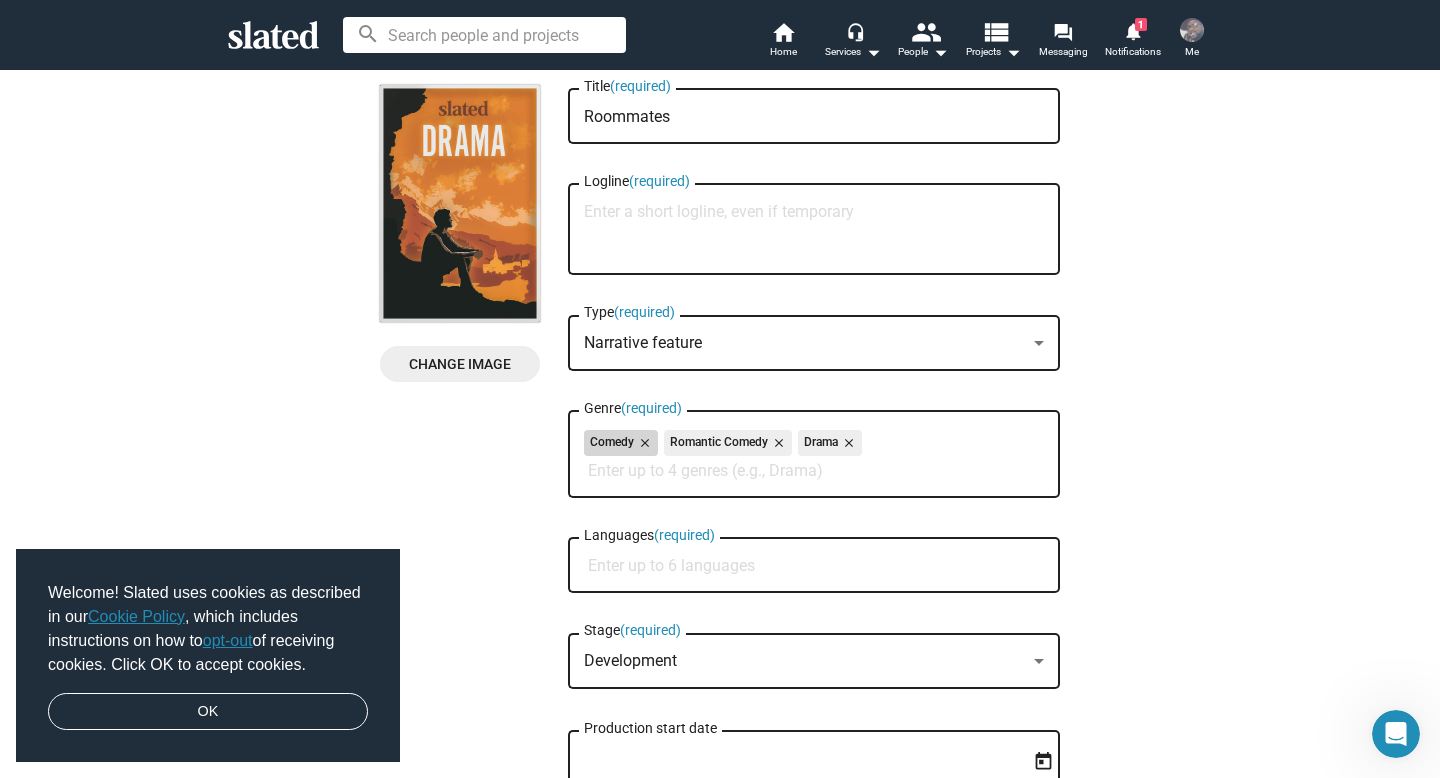 click on "Comedy close" at bounding box center [621, 443] 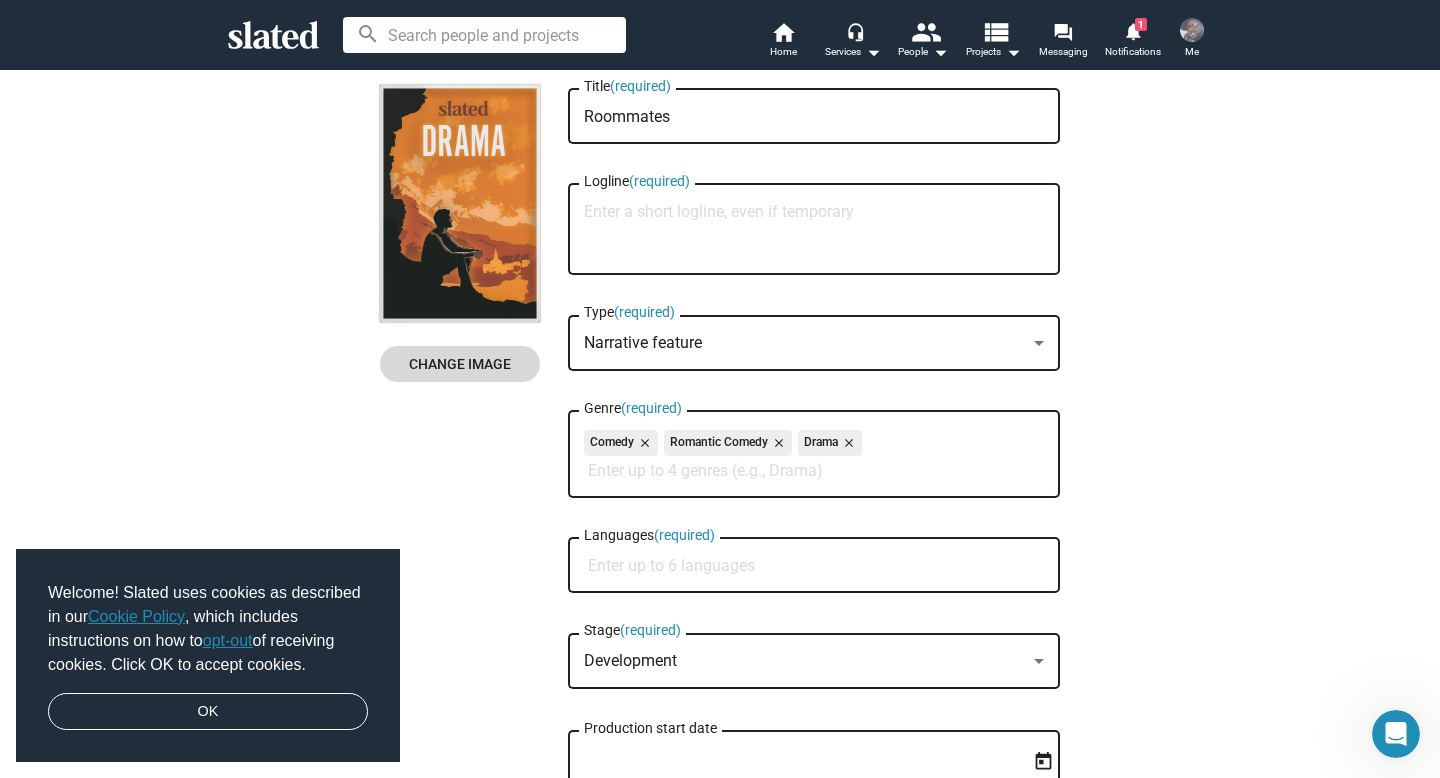 click on "Change Image" 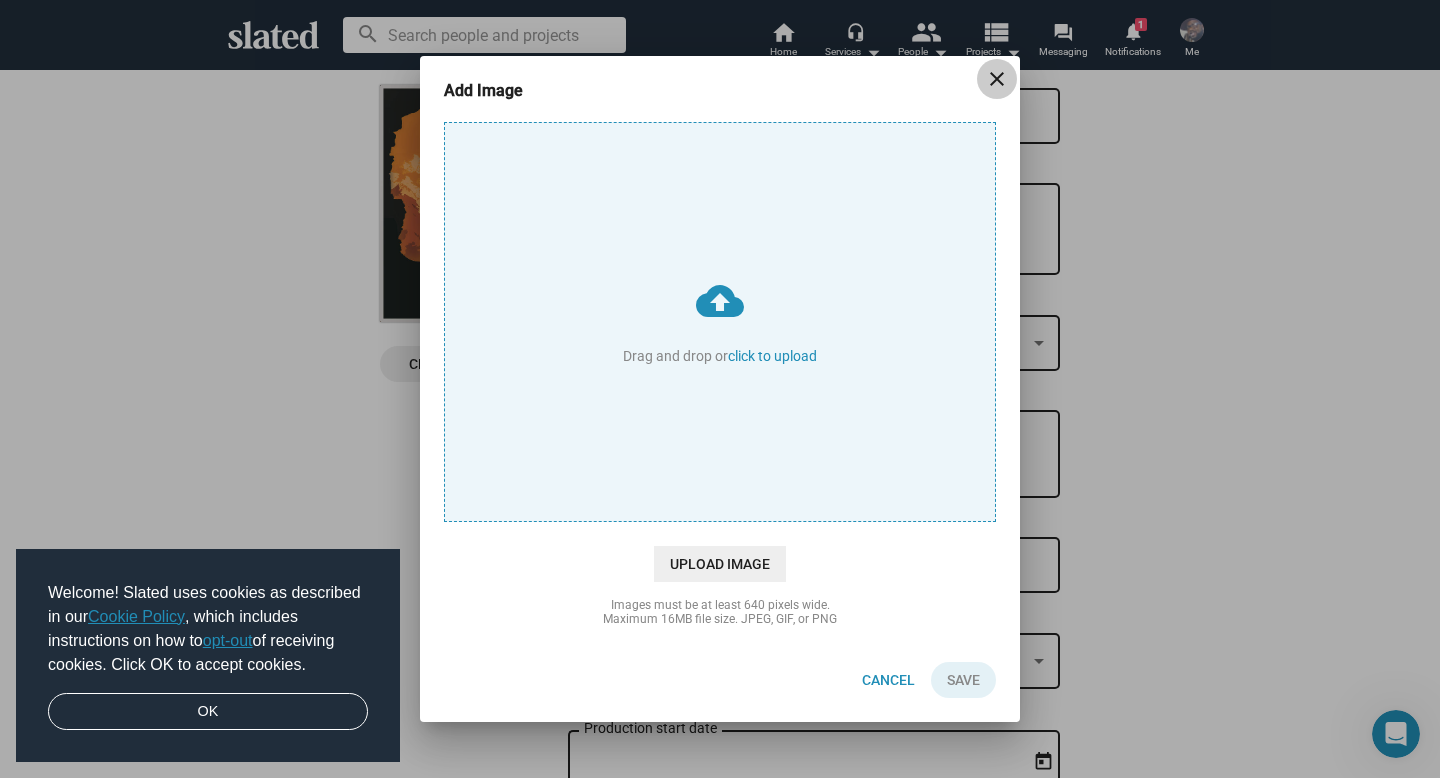 click on "close" at bounding box center (997, 79) 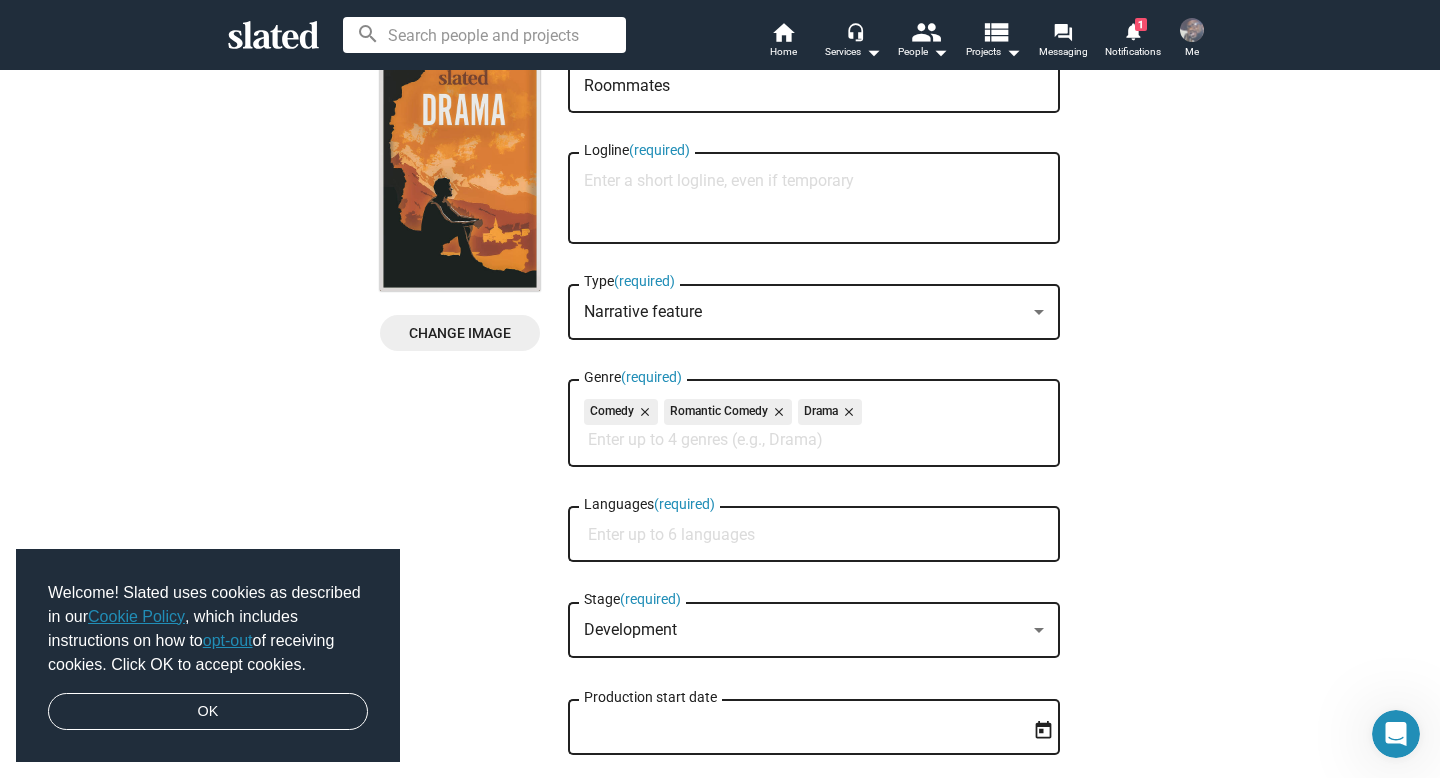 scroll, scrollTop: 107, scrollLeft: 0, axis: vertical 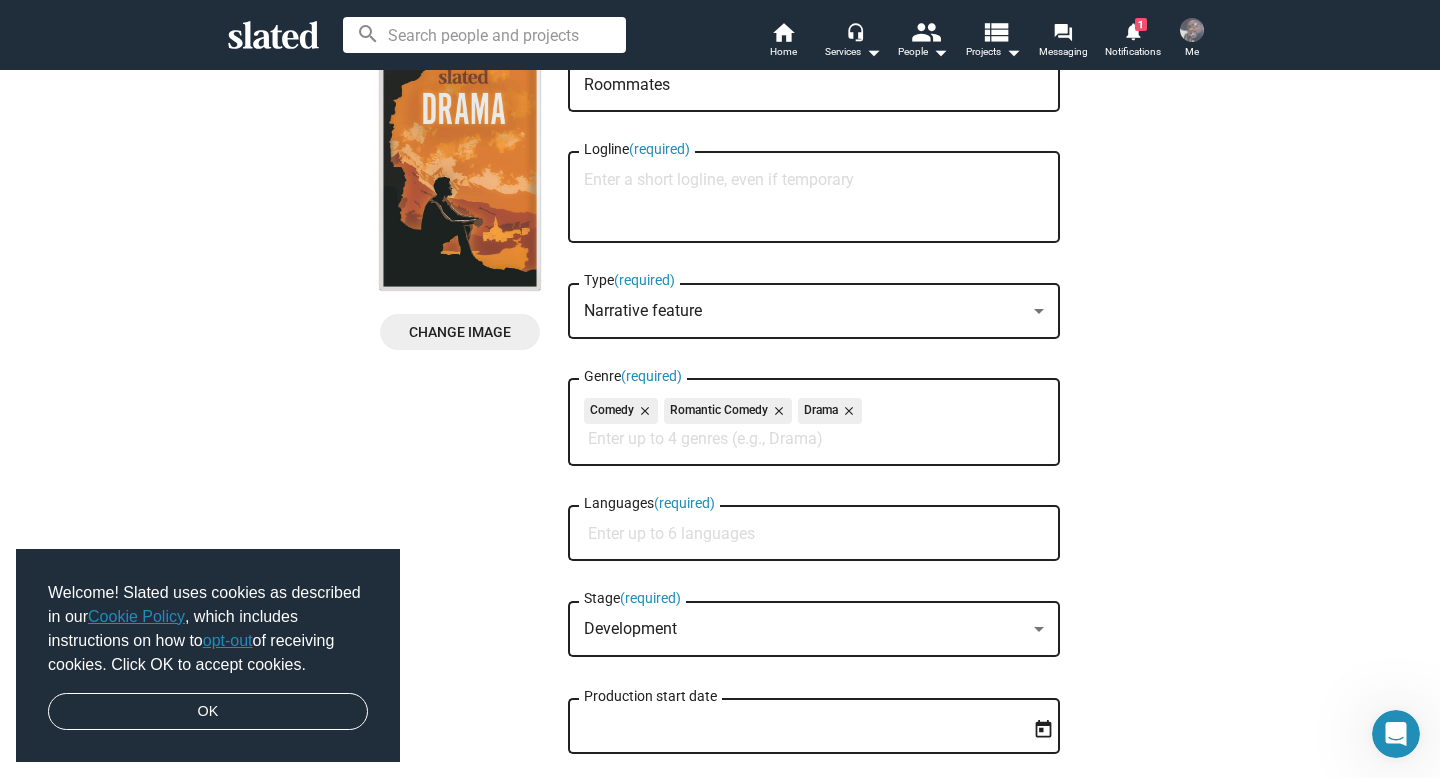 click on "Languages  (required)" 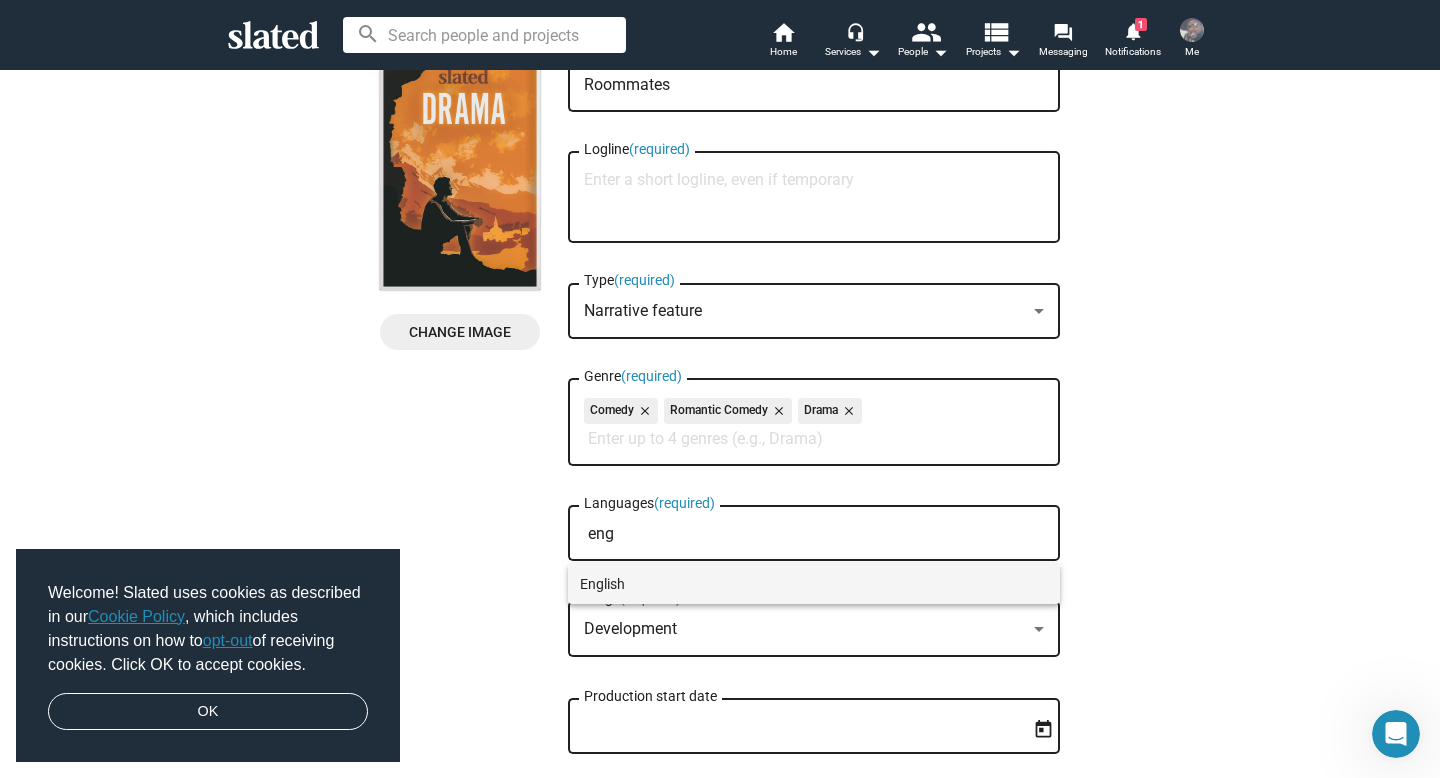 type on "eng" 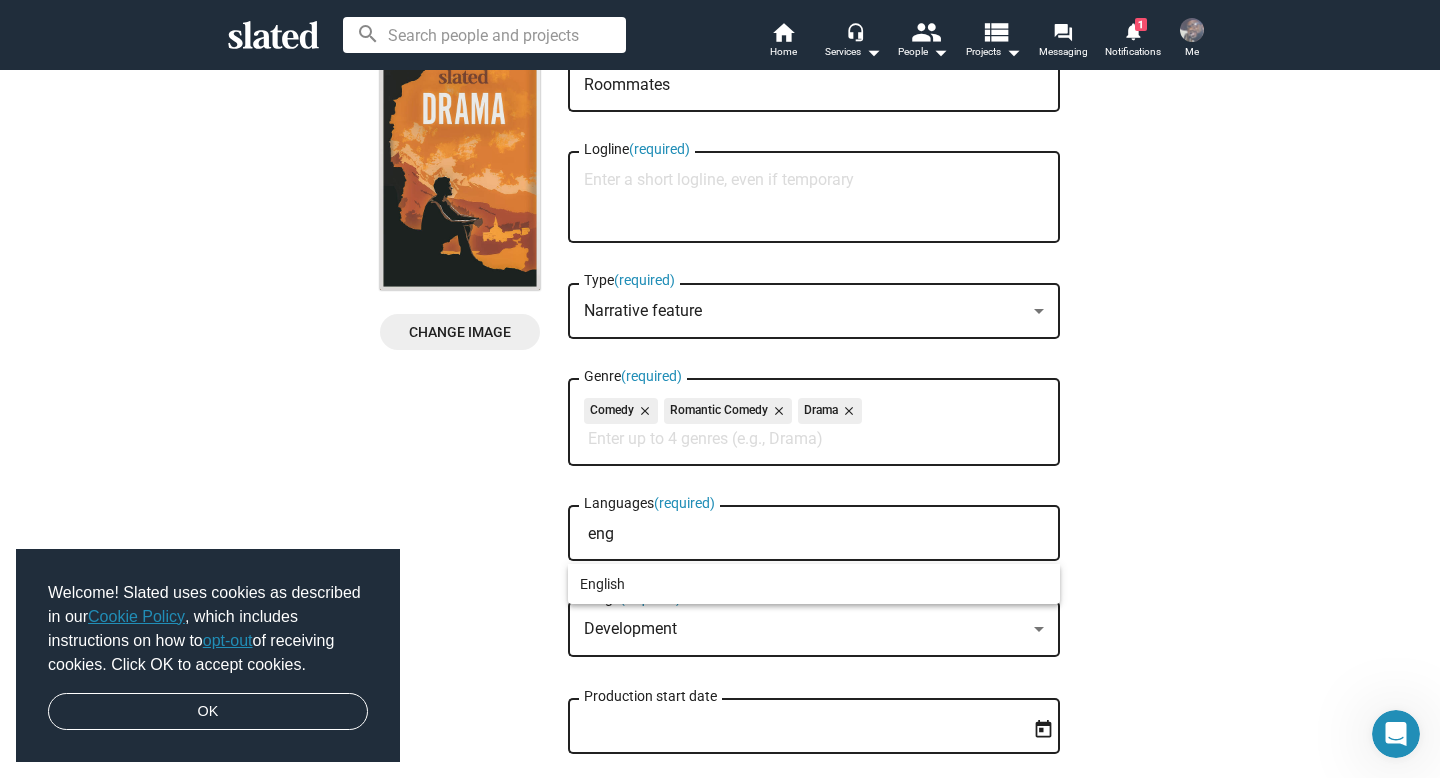 type 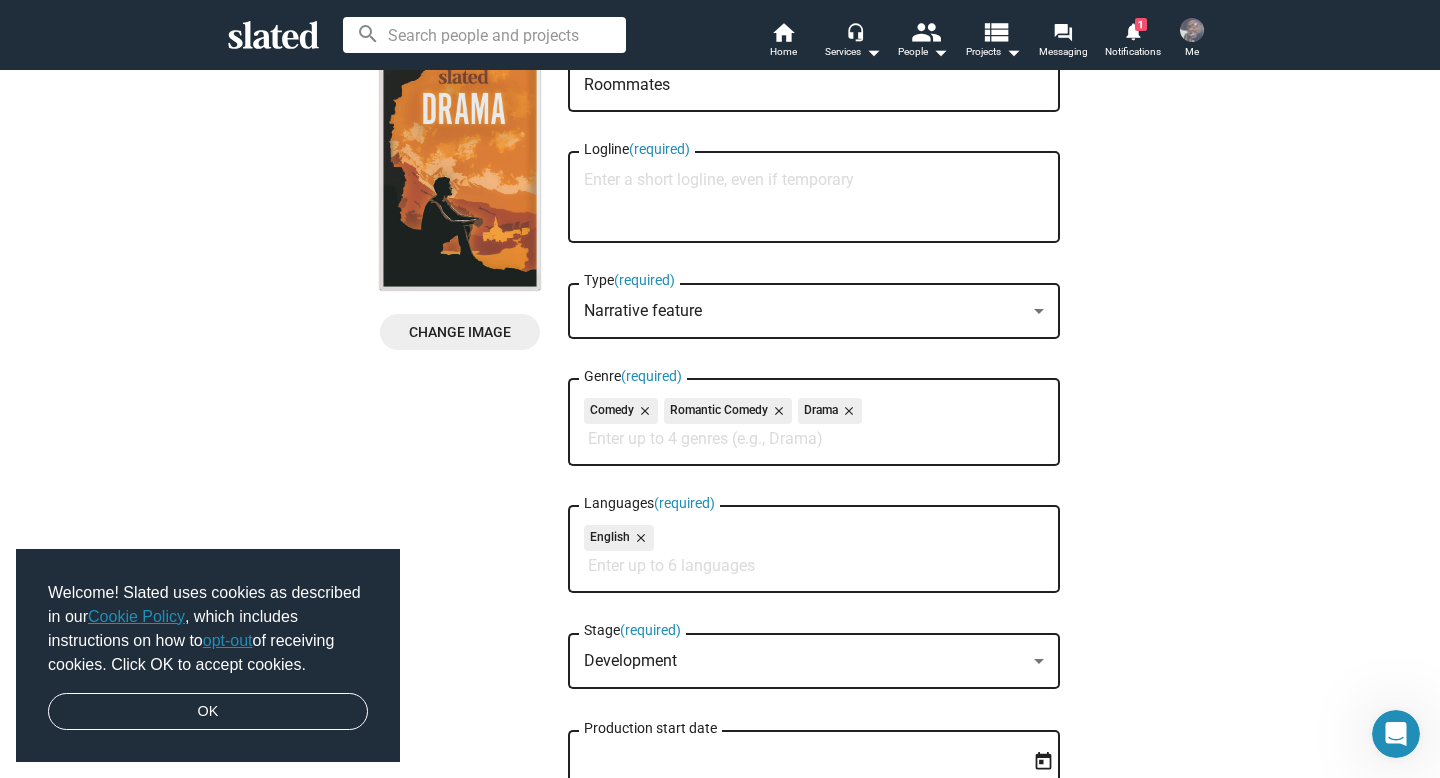click on "Development" at bounding box center [630, 660] 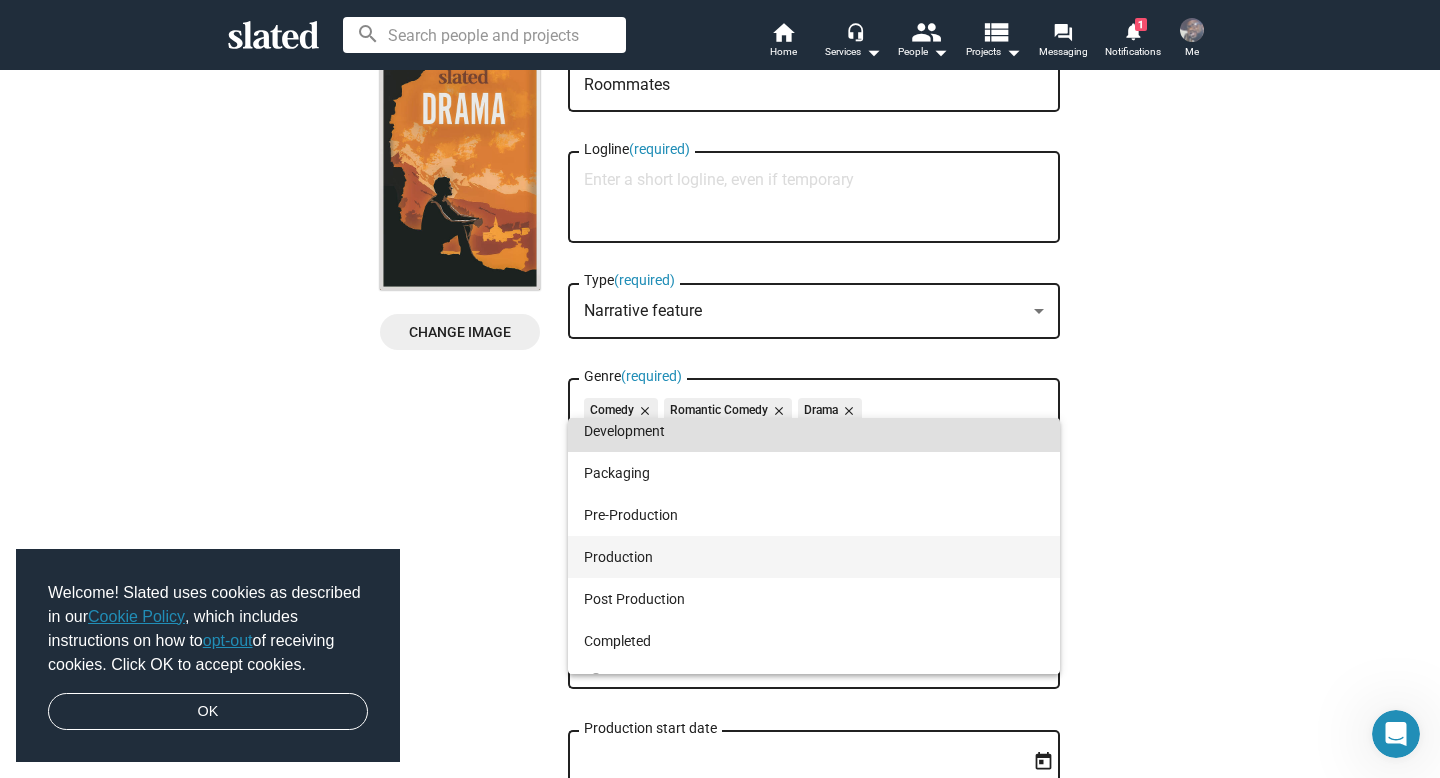 scroll, scrollTop: 0, scrollLeft: 0, axis: both 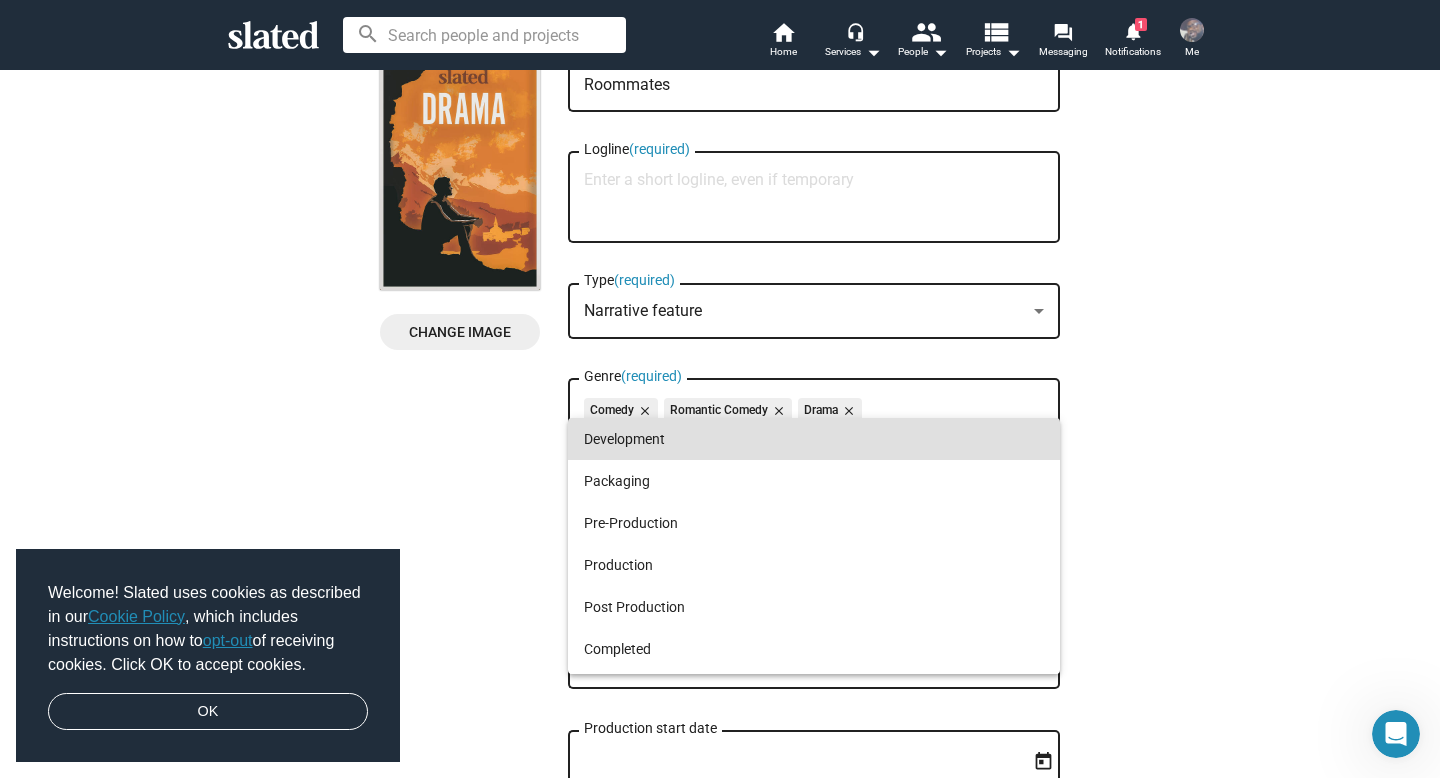 click on "Development" at bounding box center (814, 439) 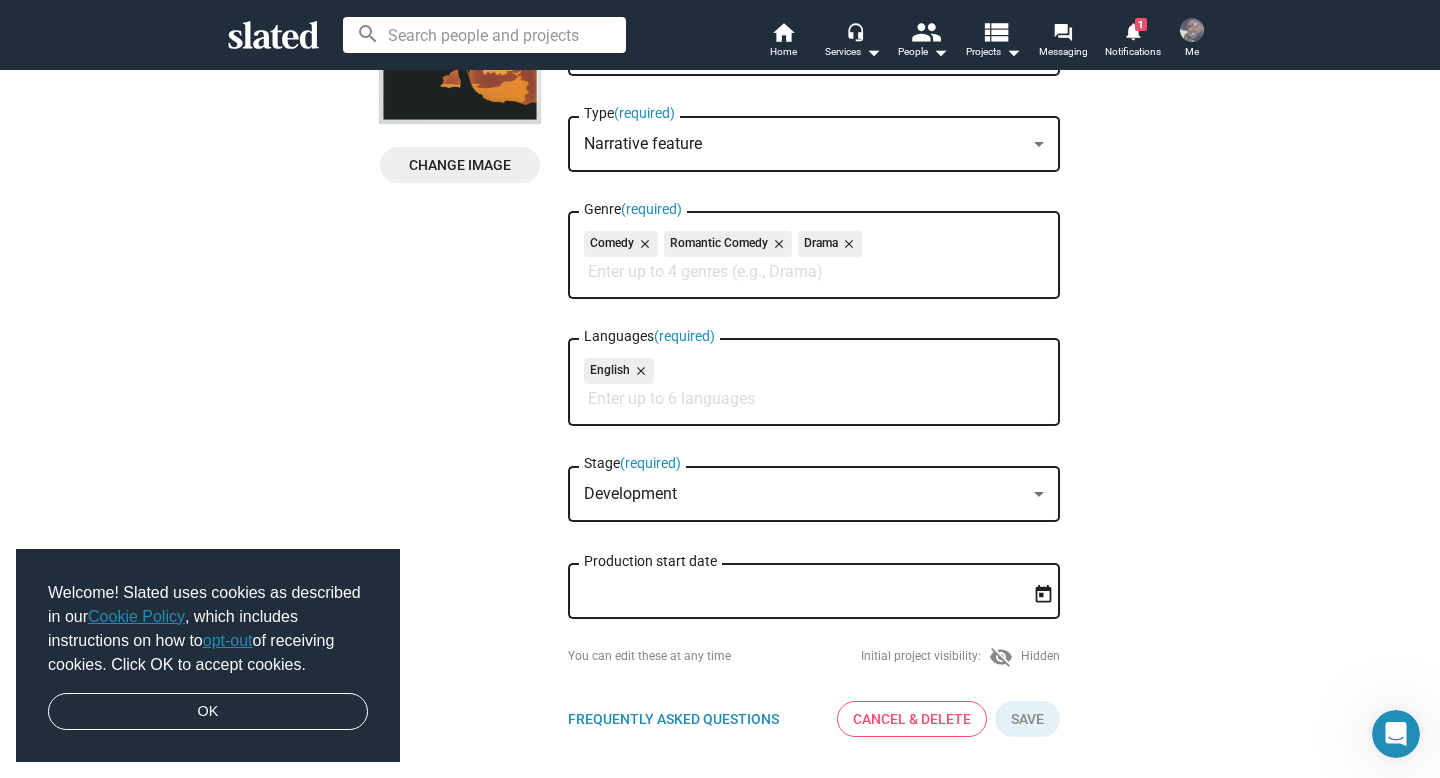scroll, scrollTop: 275, scrollLeft: 0, axis: vertical 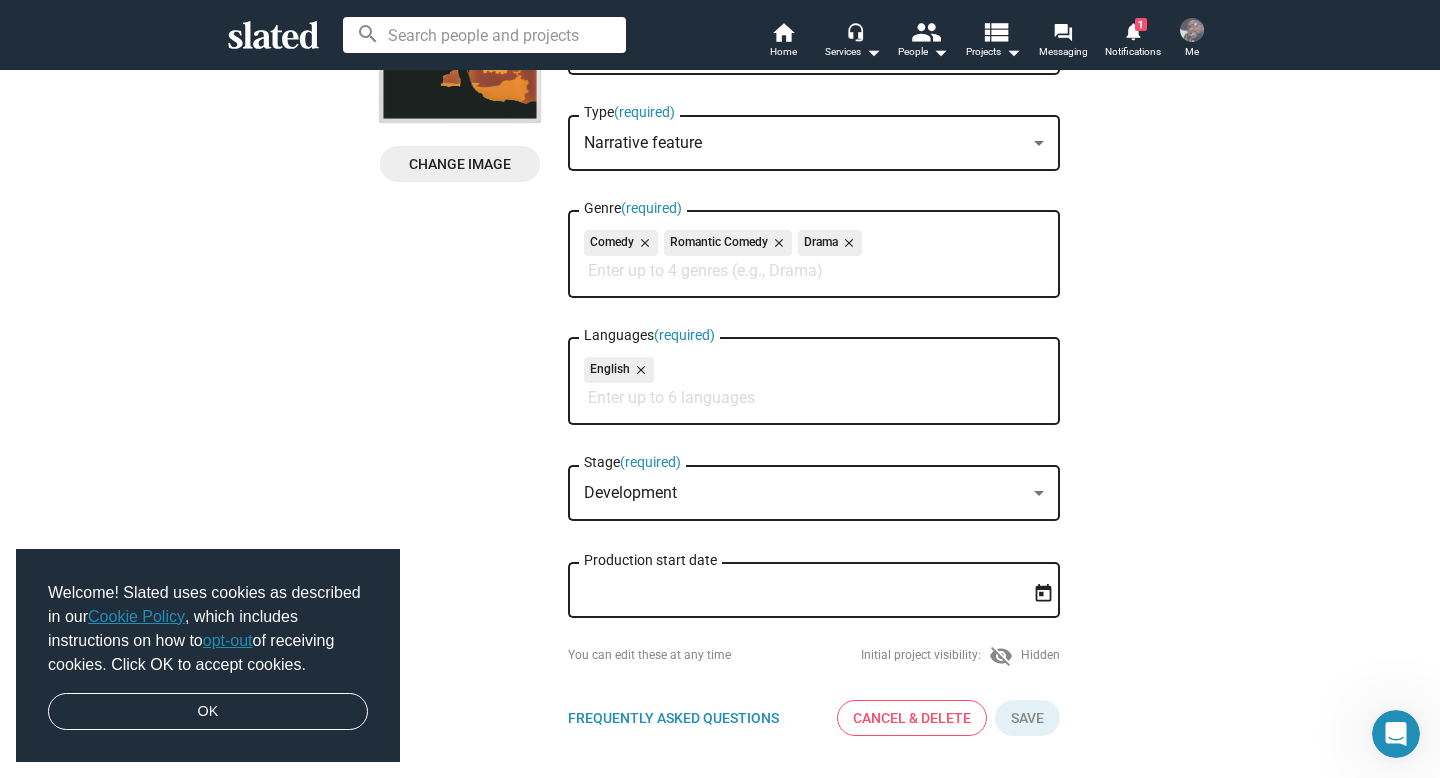 click on "Production start date" 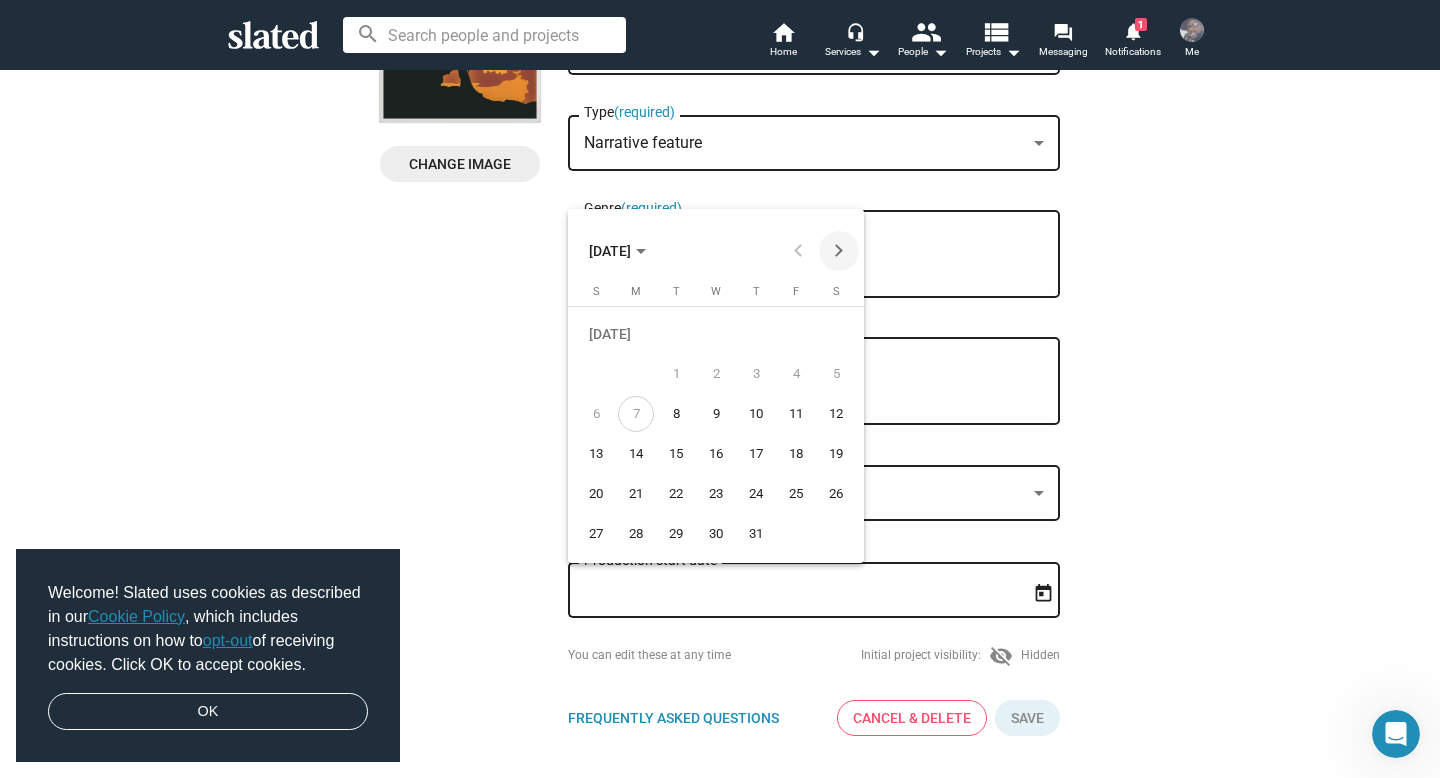 click at bounding box center [839, 251] 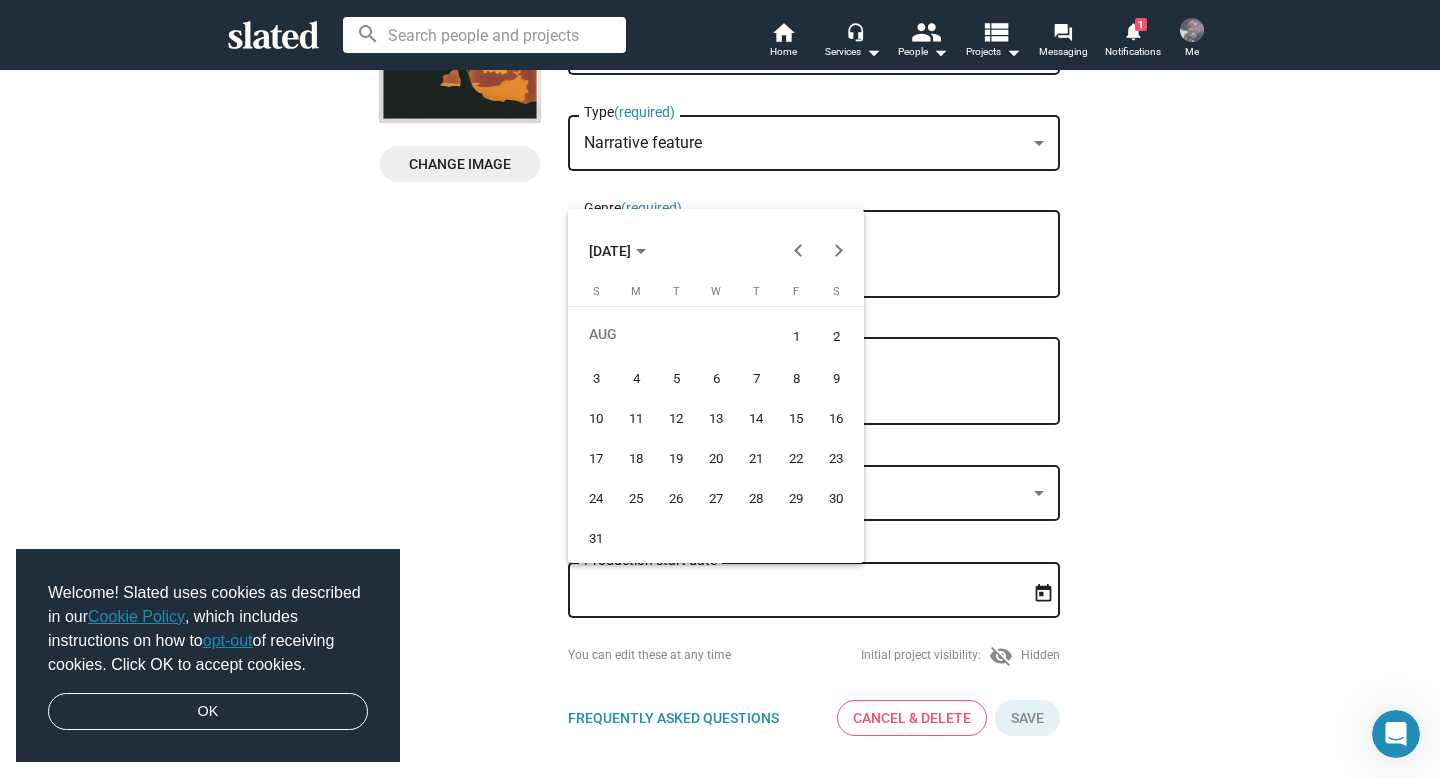 click at bounding box center (720, 389) 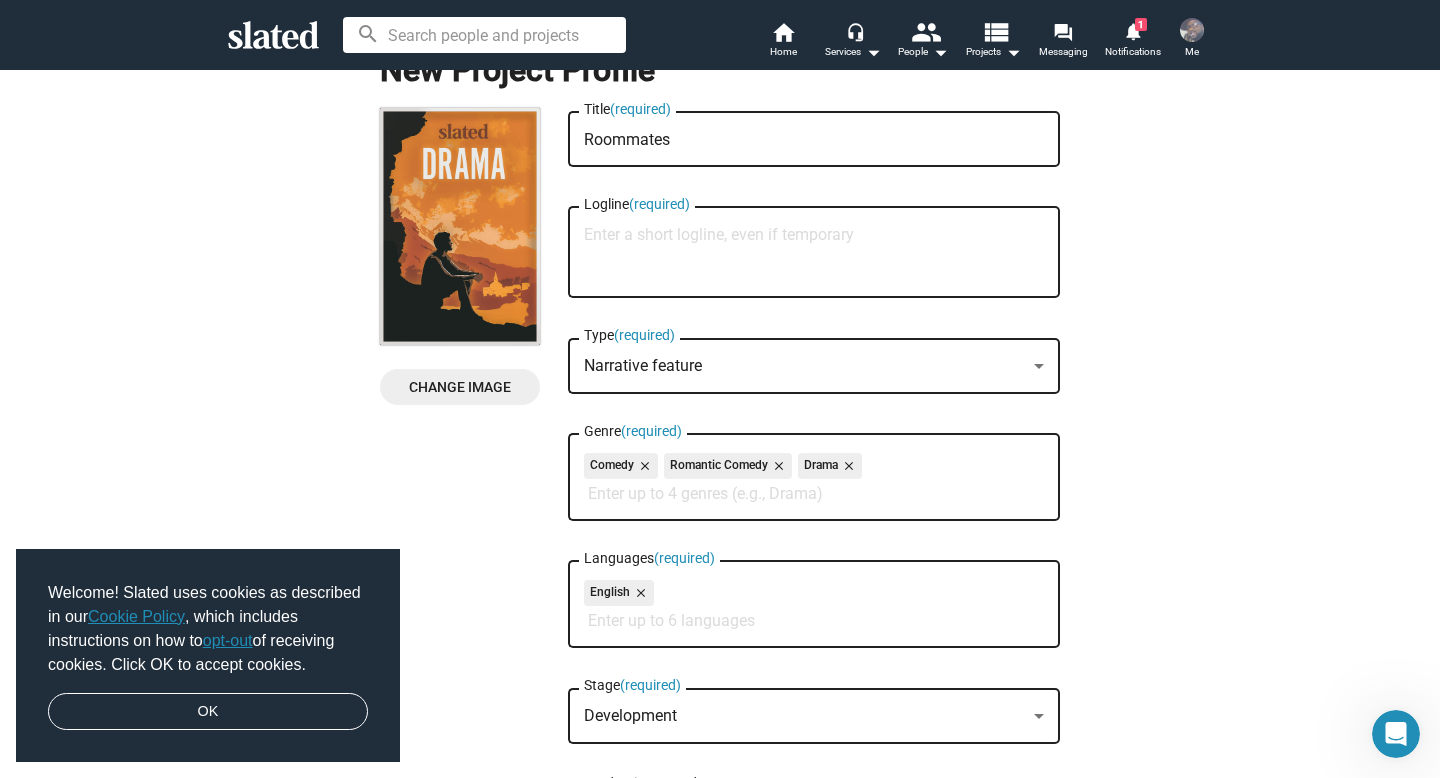 scroll, scrollTop: 48, scrollLeft: 0, axis: vertical 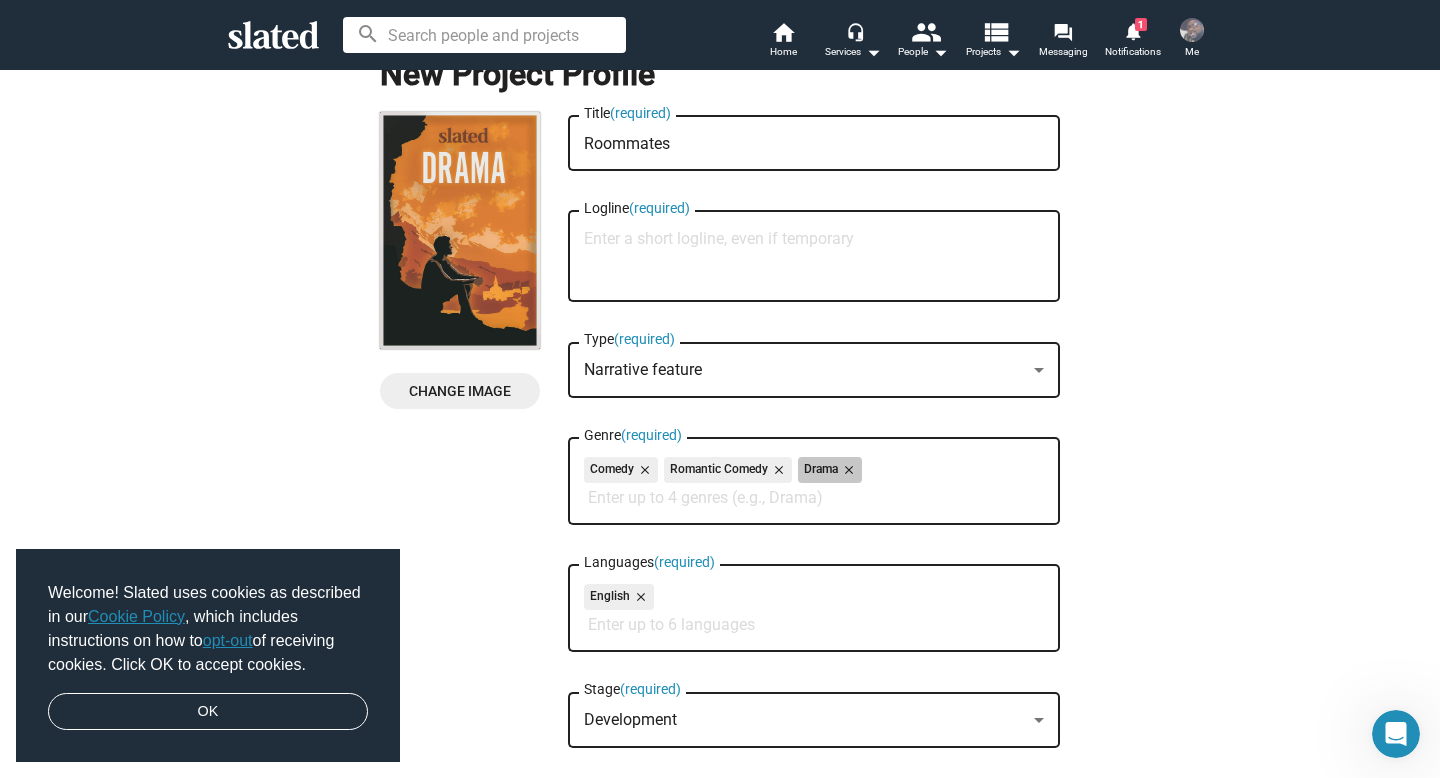click on "close" at bounding box center (847, 470) 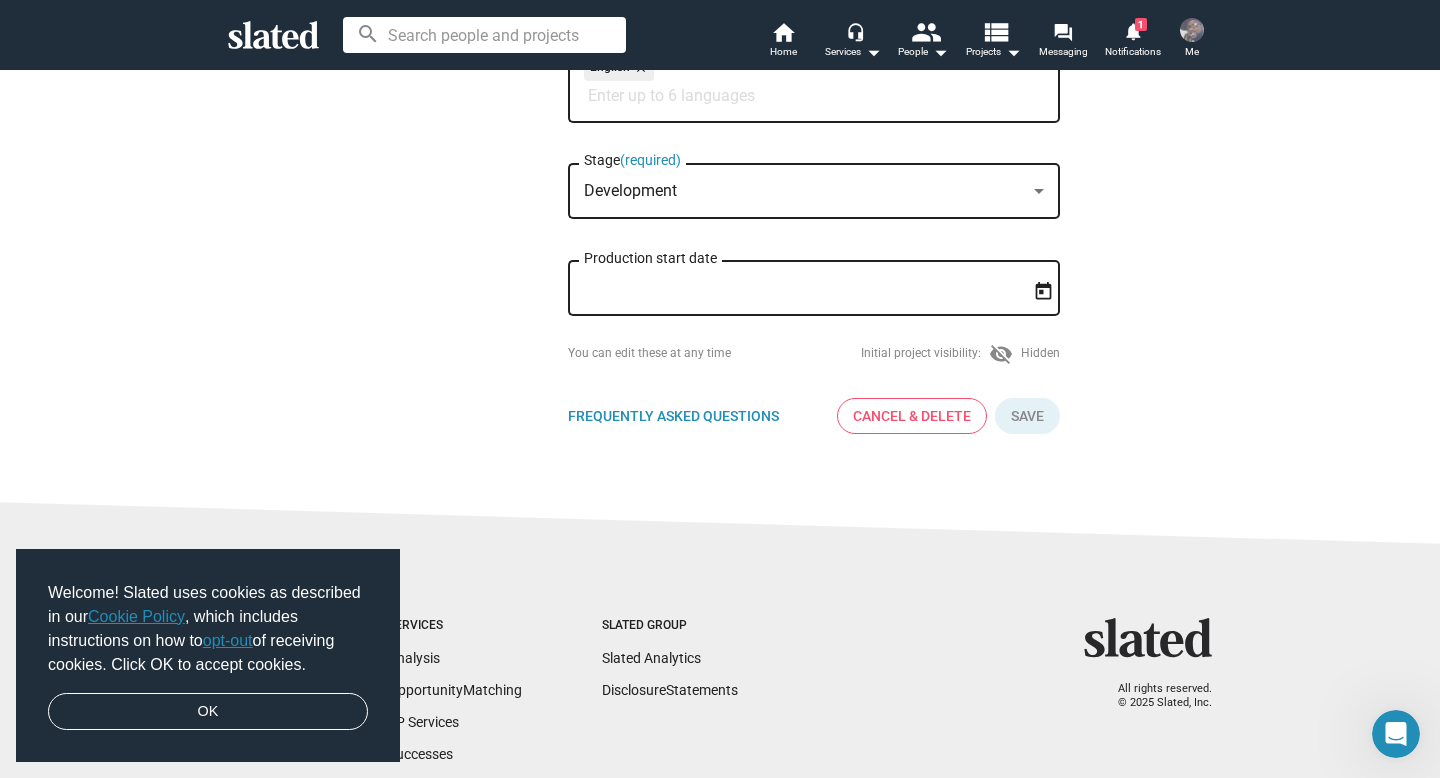 scroll, scrollTop: 566, scrollLeft: 0, axis: vertical 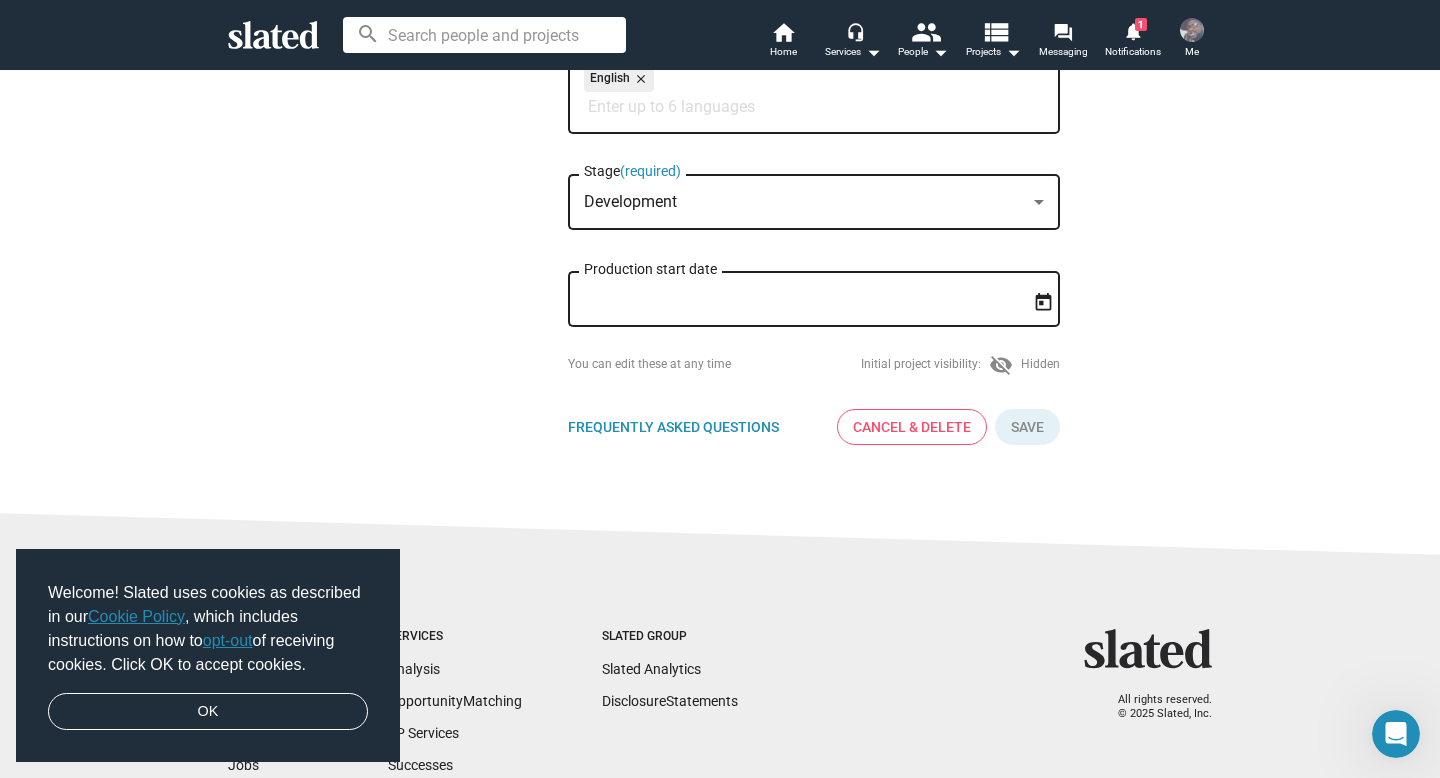 click 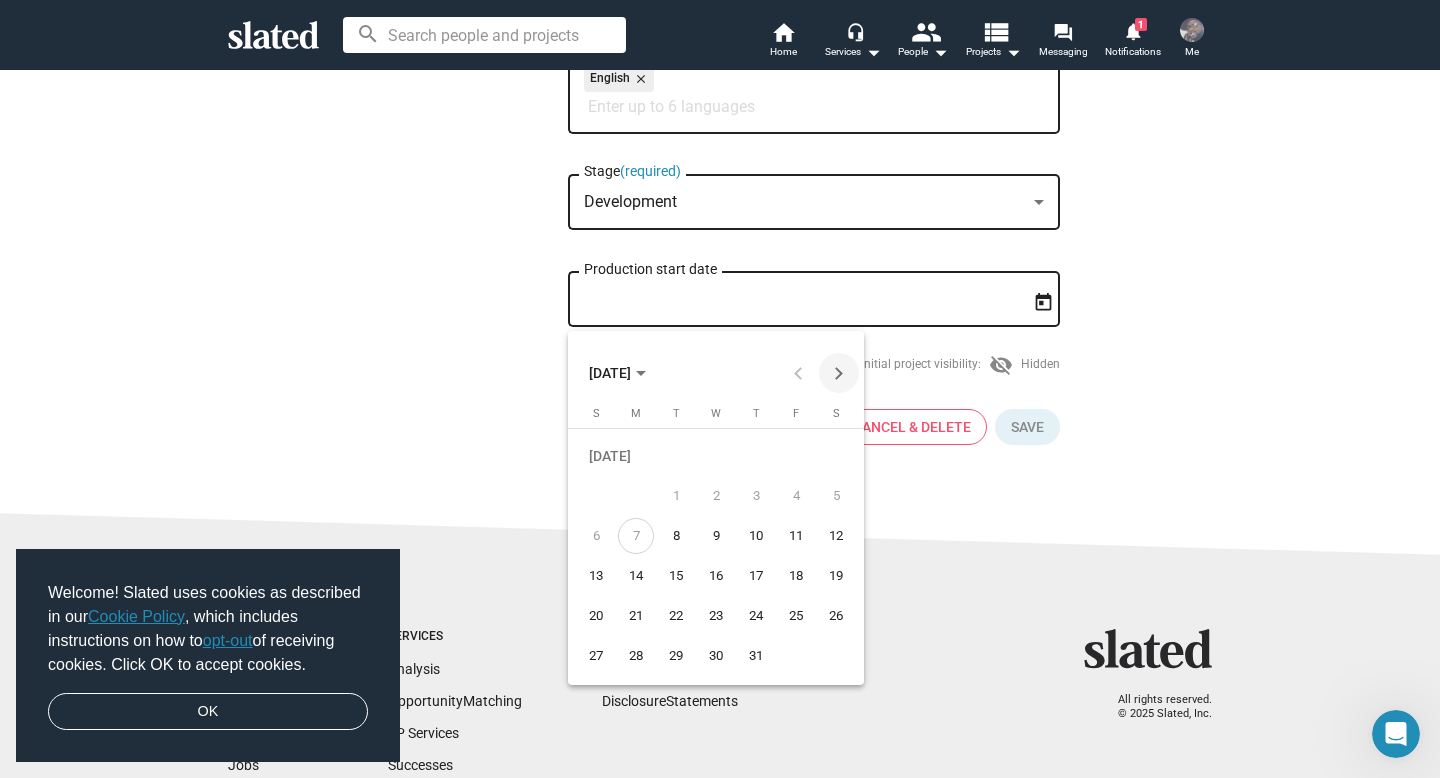 click at bounding box center (839, 373) 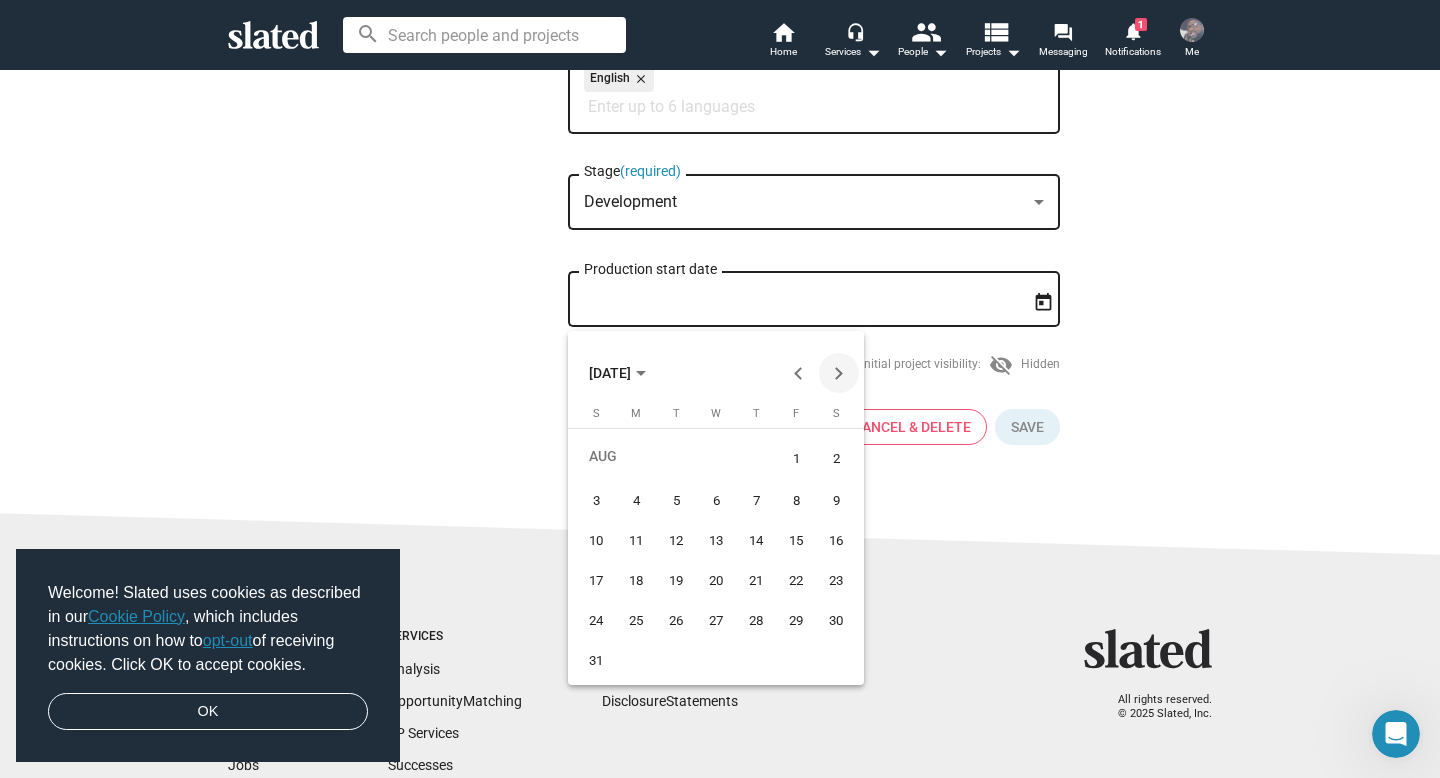 click at bounding box center (839, 373) 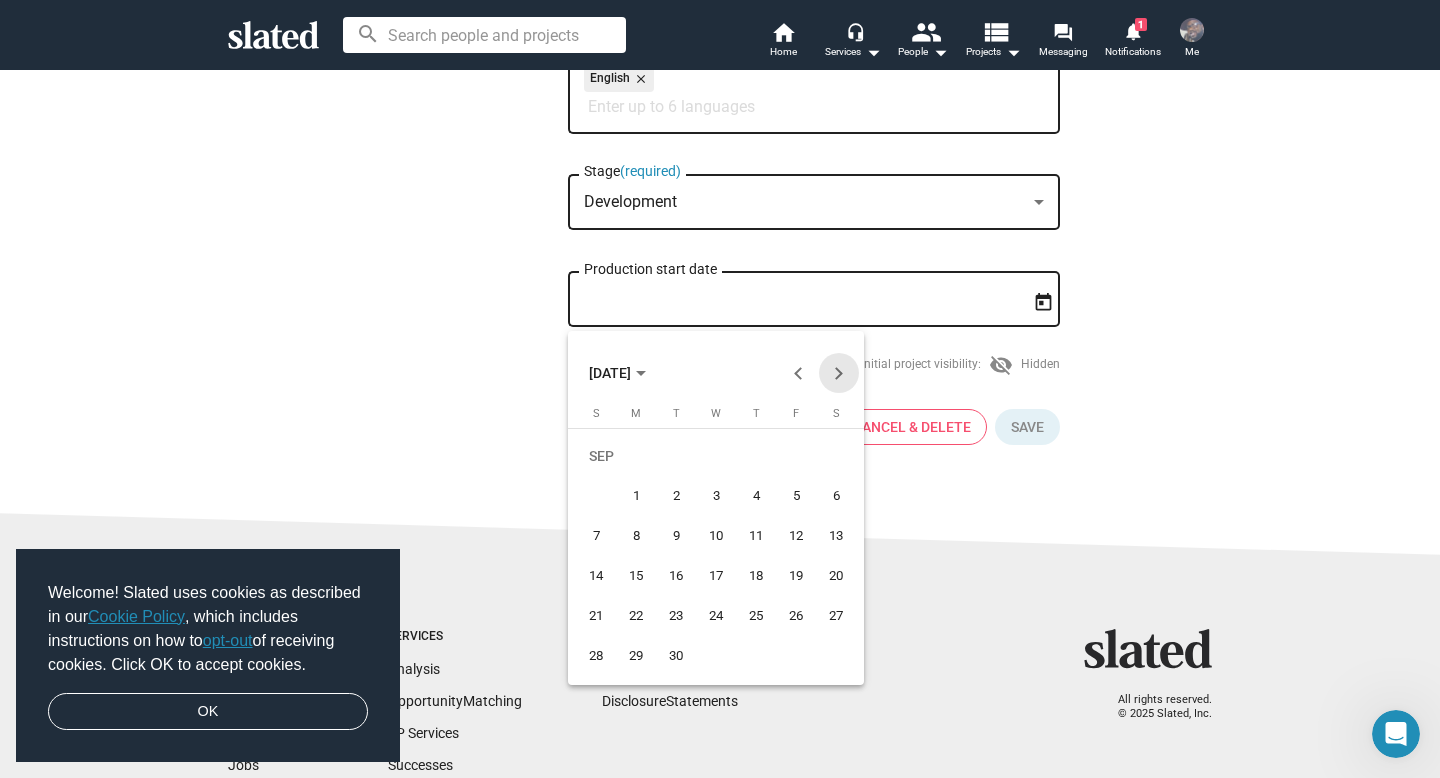click at bounding box center [839, 373] 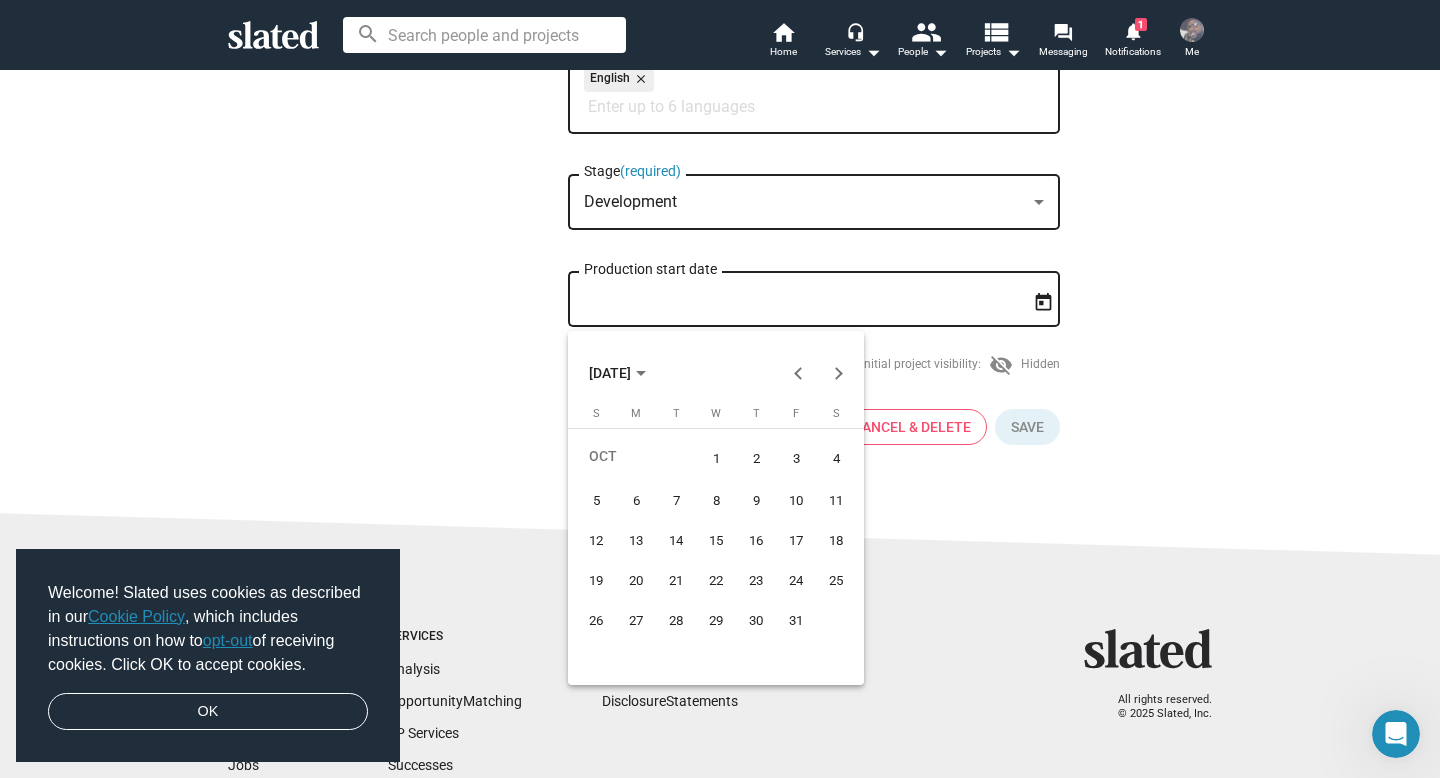 click on "10" at bounding box center (796, 501) 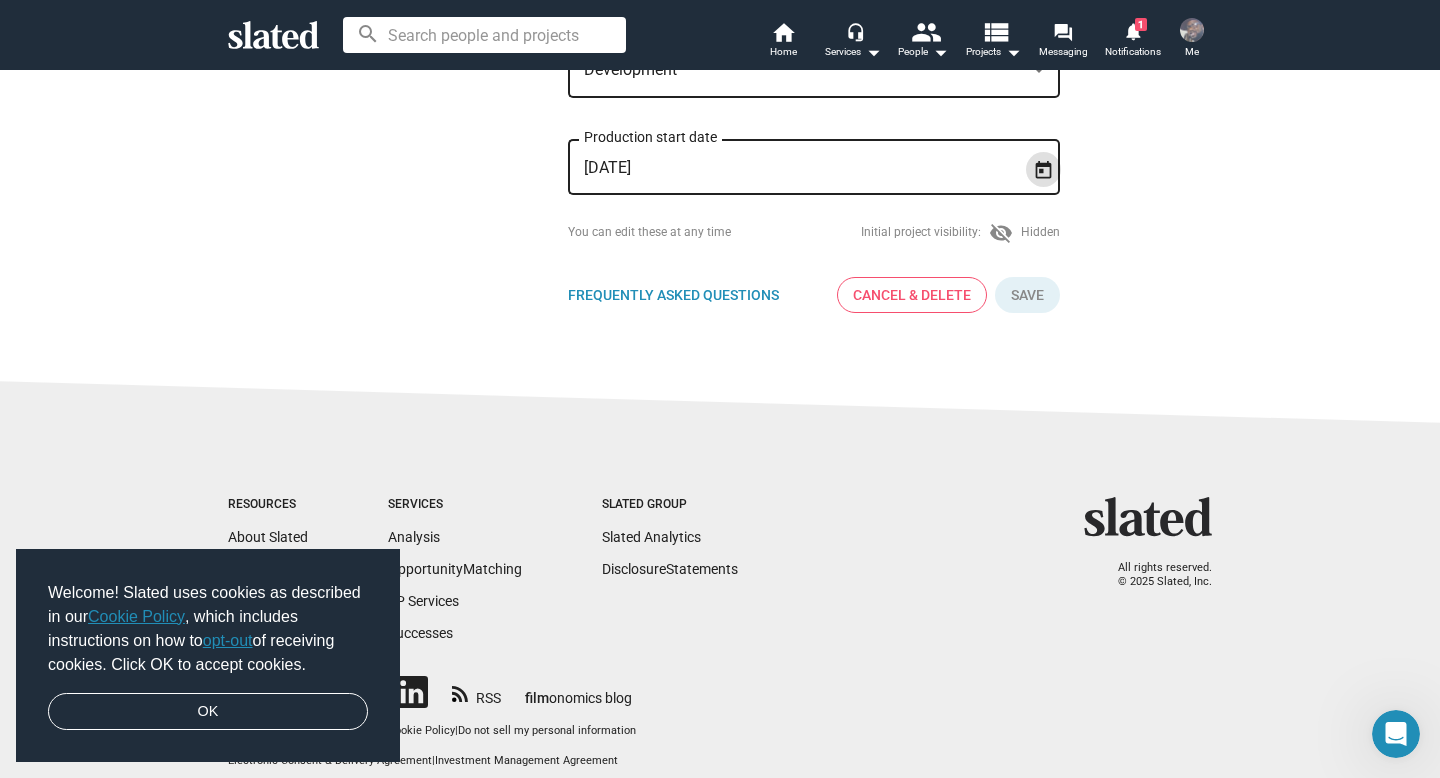 scroll, scrollTop: 687, scrollLeft: 0, axis: vertical 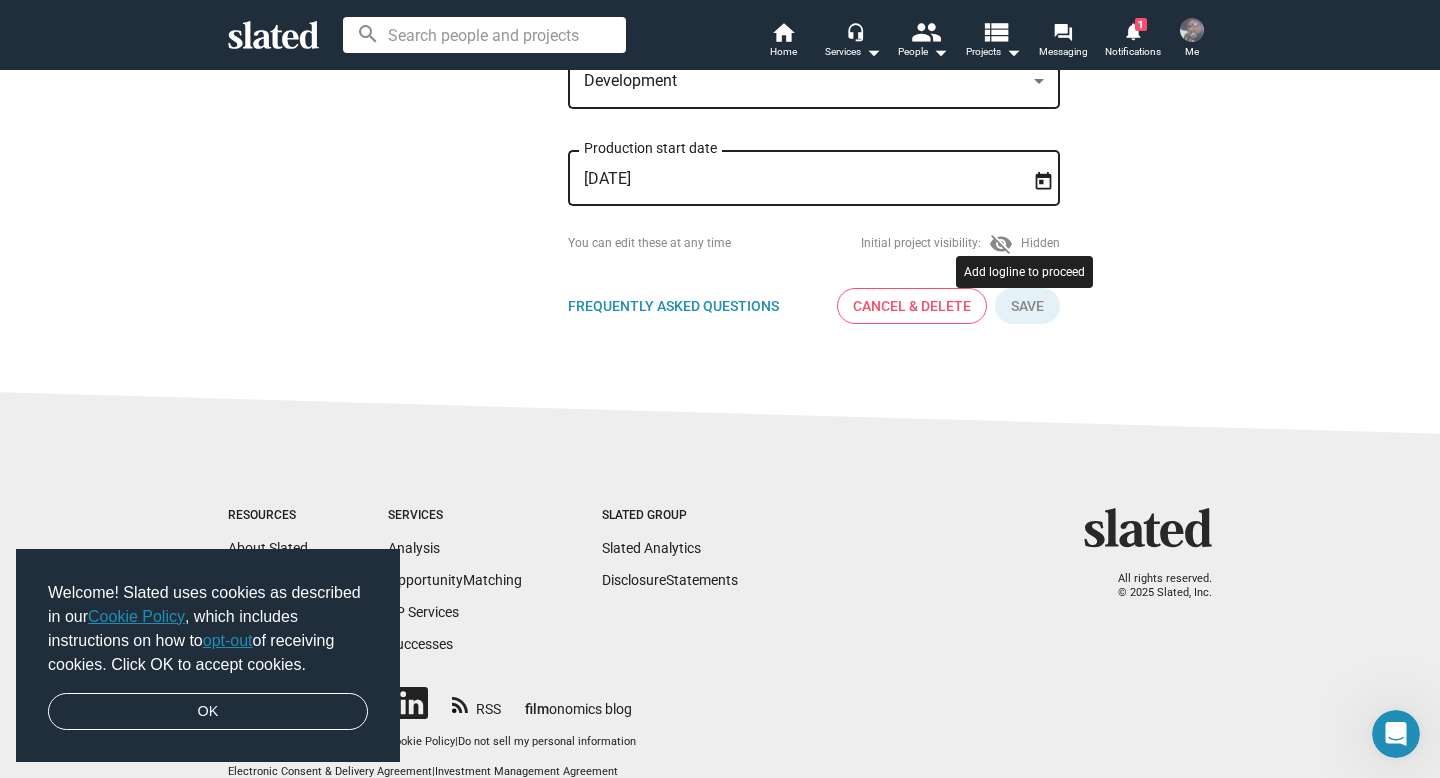 click 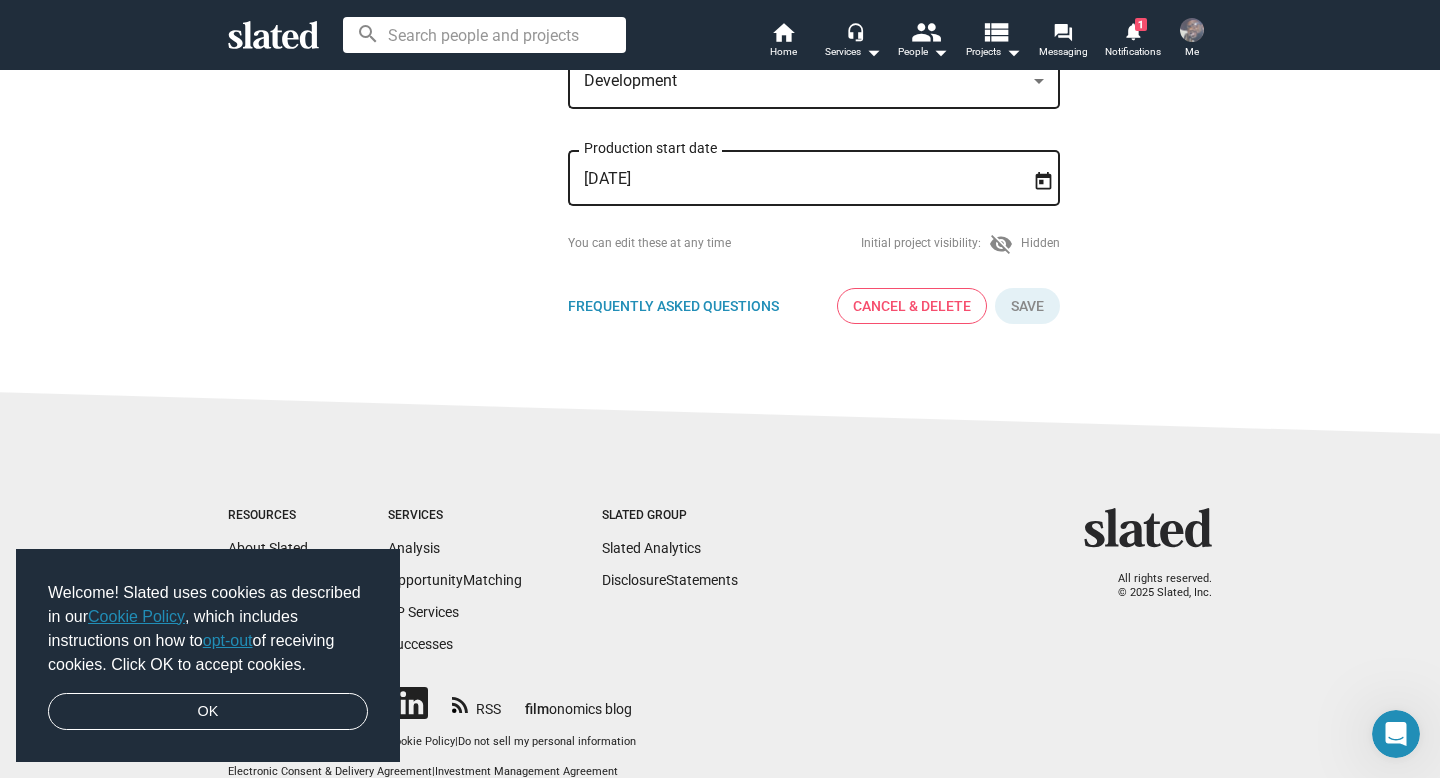 click 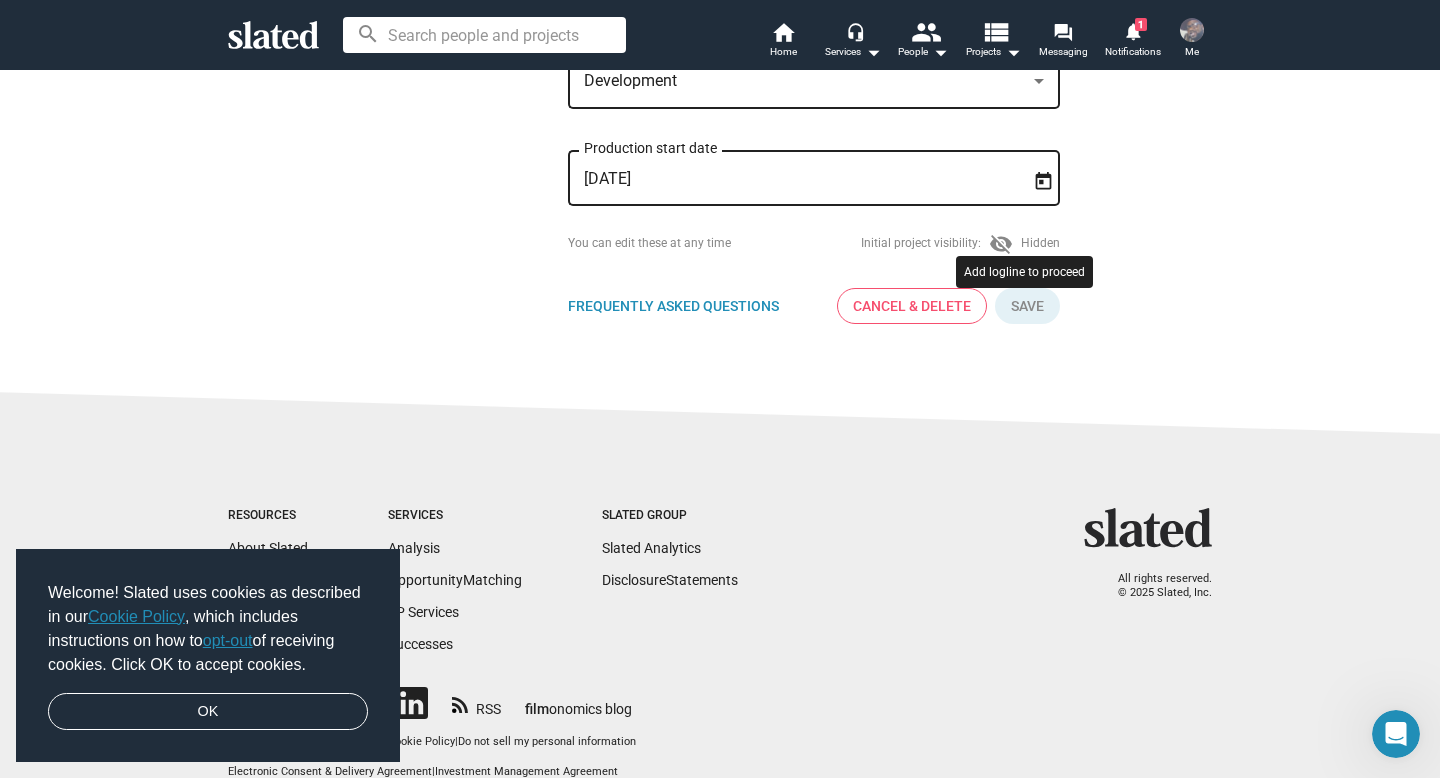 click 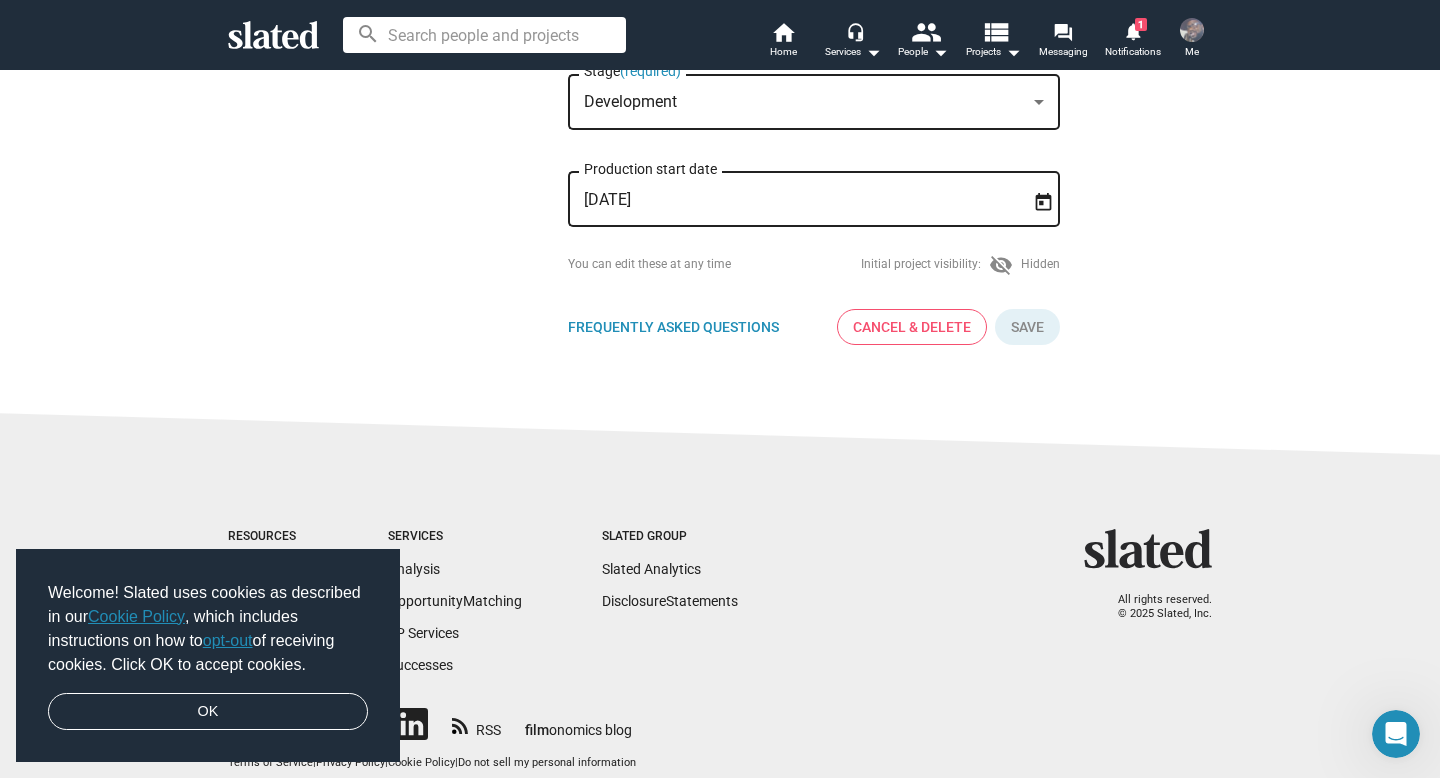 scroll, scrollTop: 660, scrollLeft: 0, axis: vertical 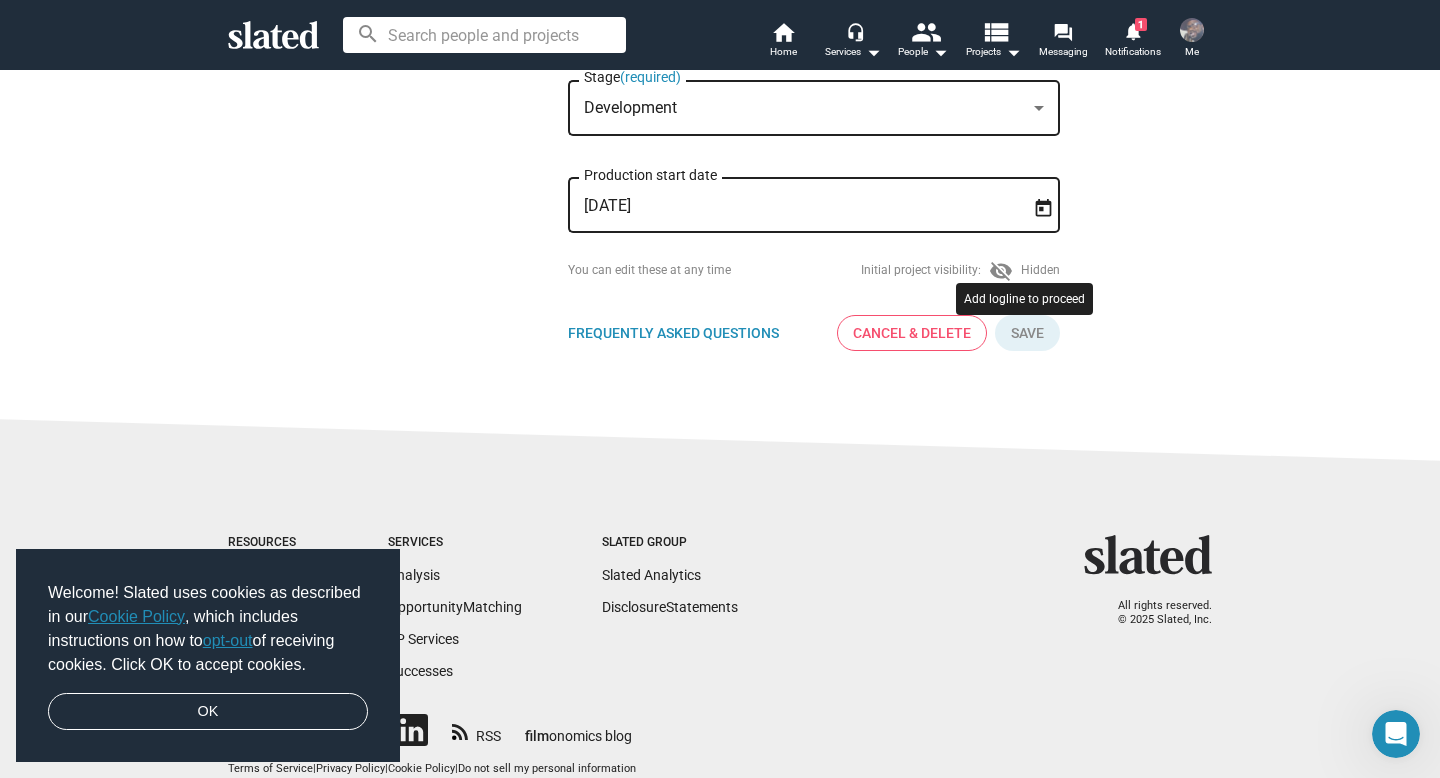 click 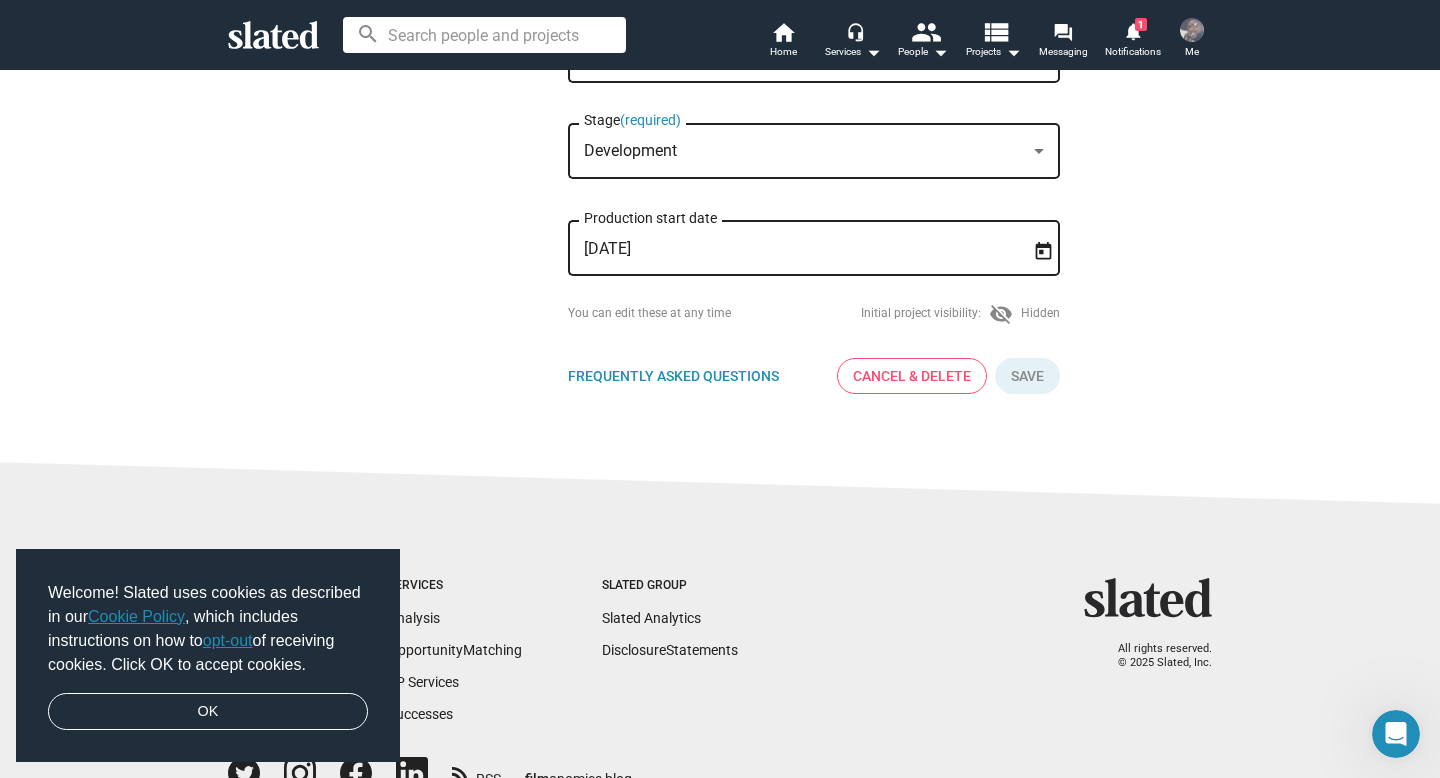 scroll, scrollTop: 599, scrollLeft: 0, axis: vertical 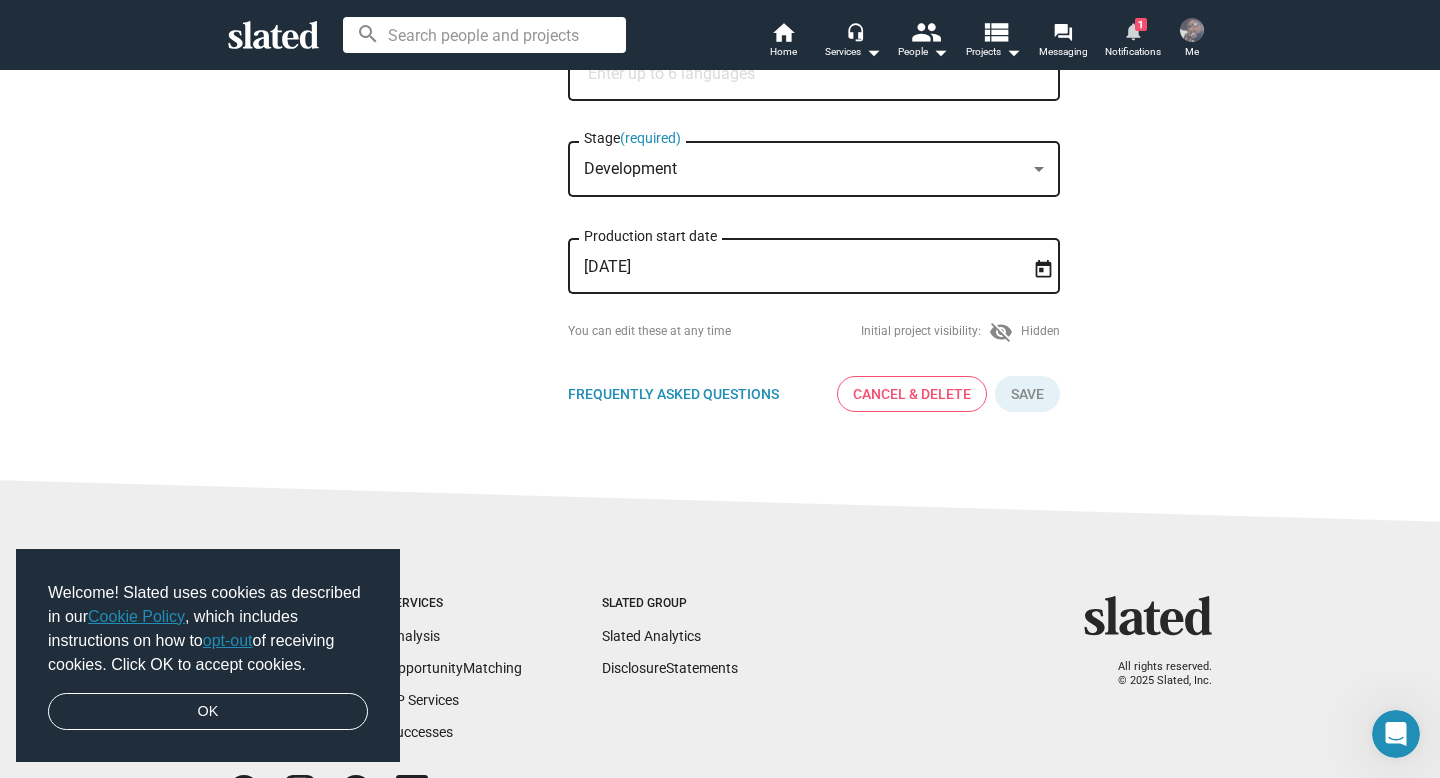 click on "notifications" at bounding box center [1132, 30] 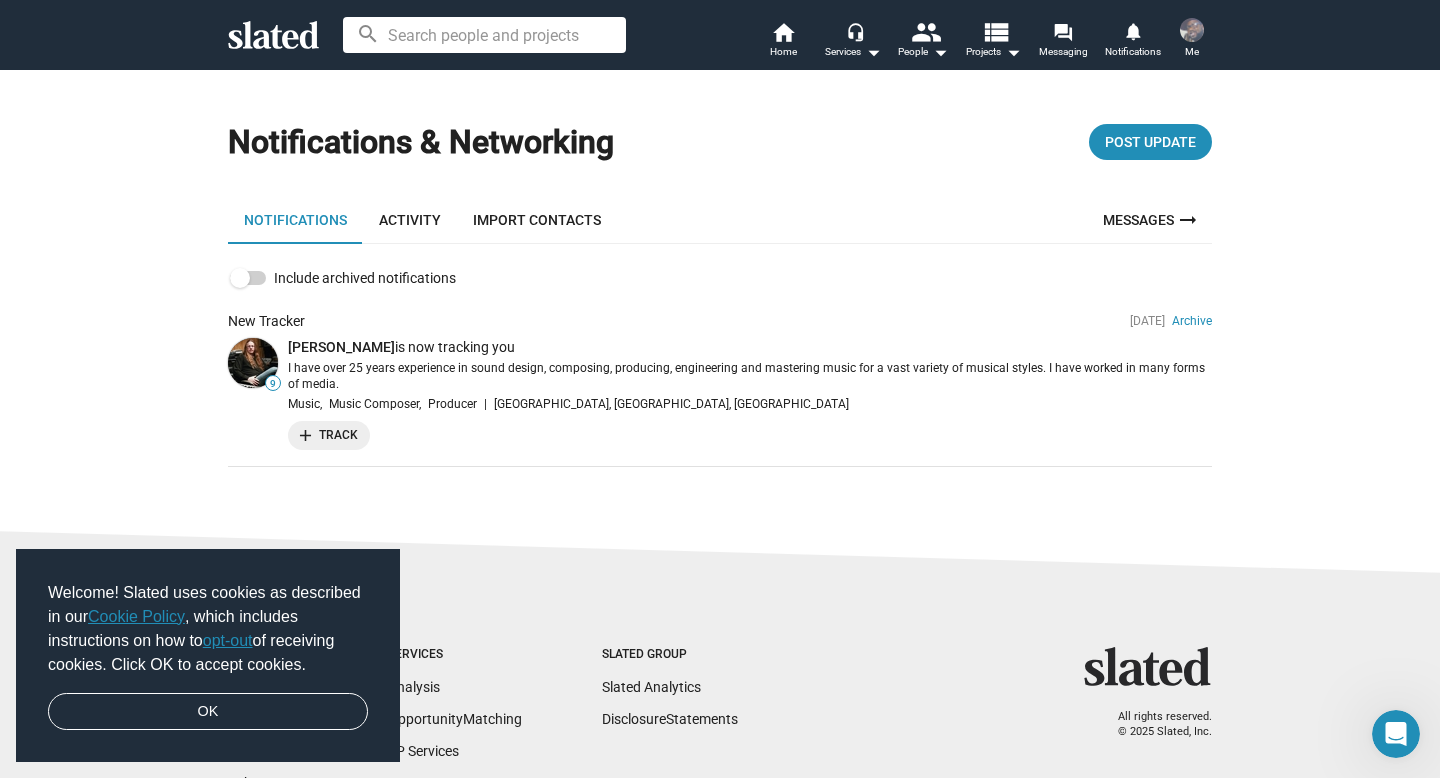 click at bounding box center (1192, 30) 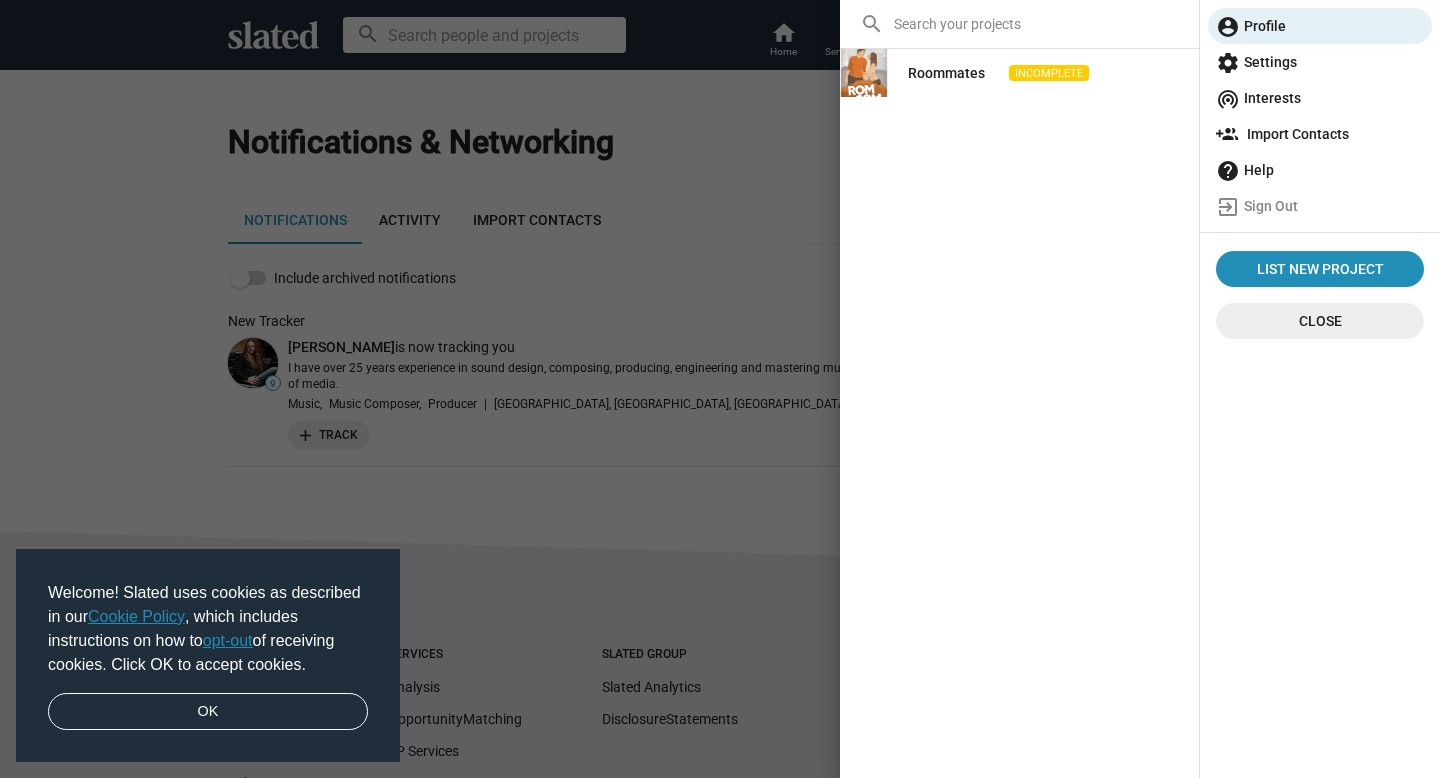 click 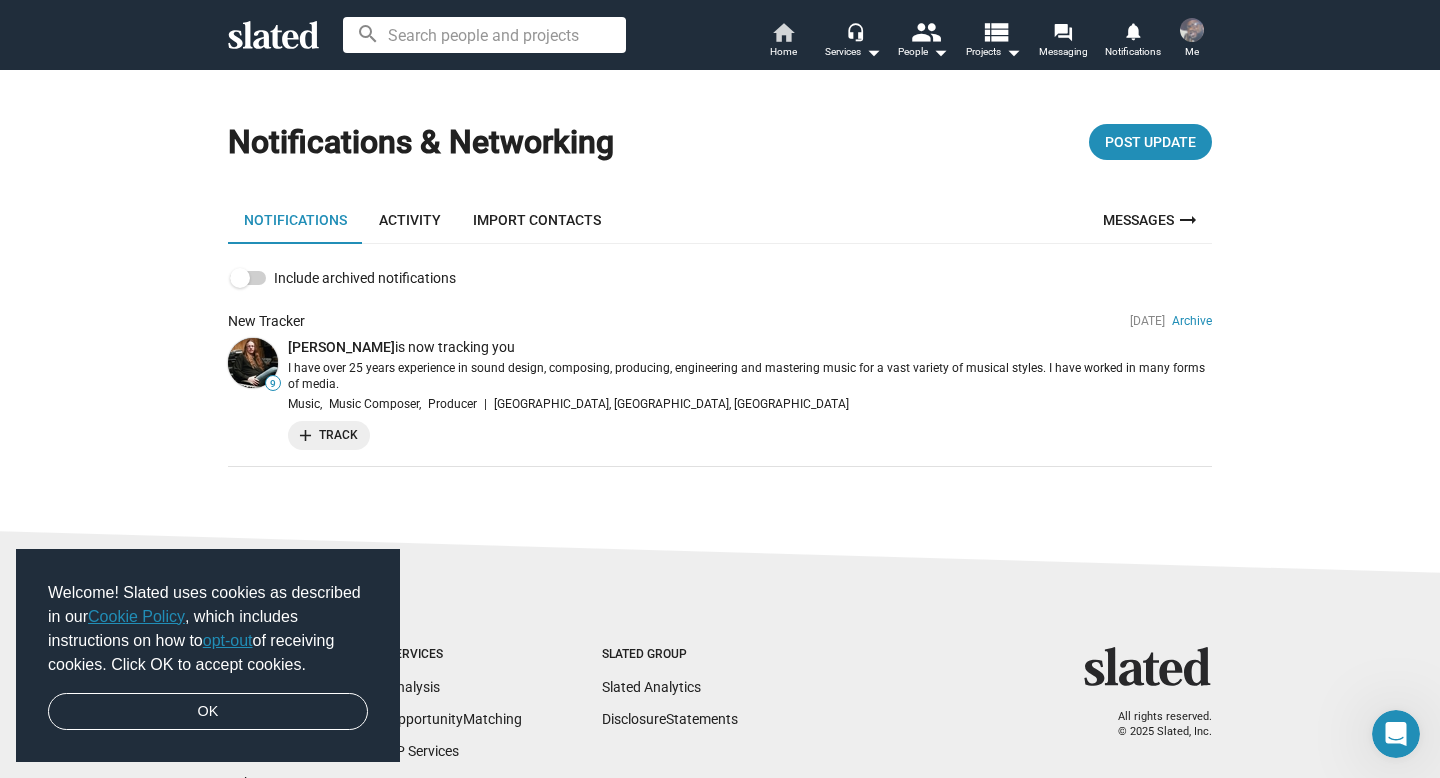 click on "Home" at bounding box center (783, 52) 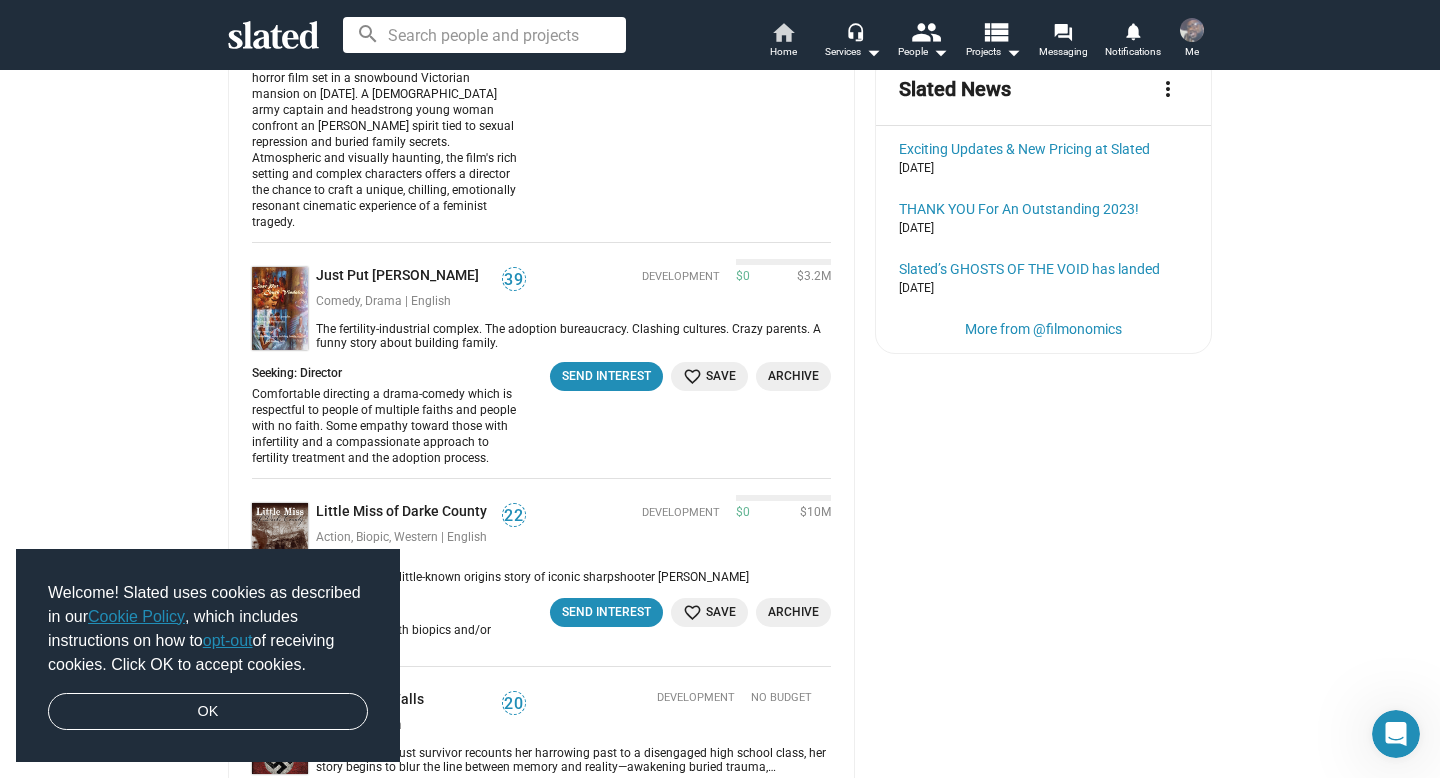 scroll, scrollTop: 913, scrollLeft: 0, axis: vertical 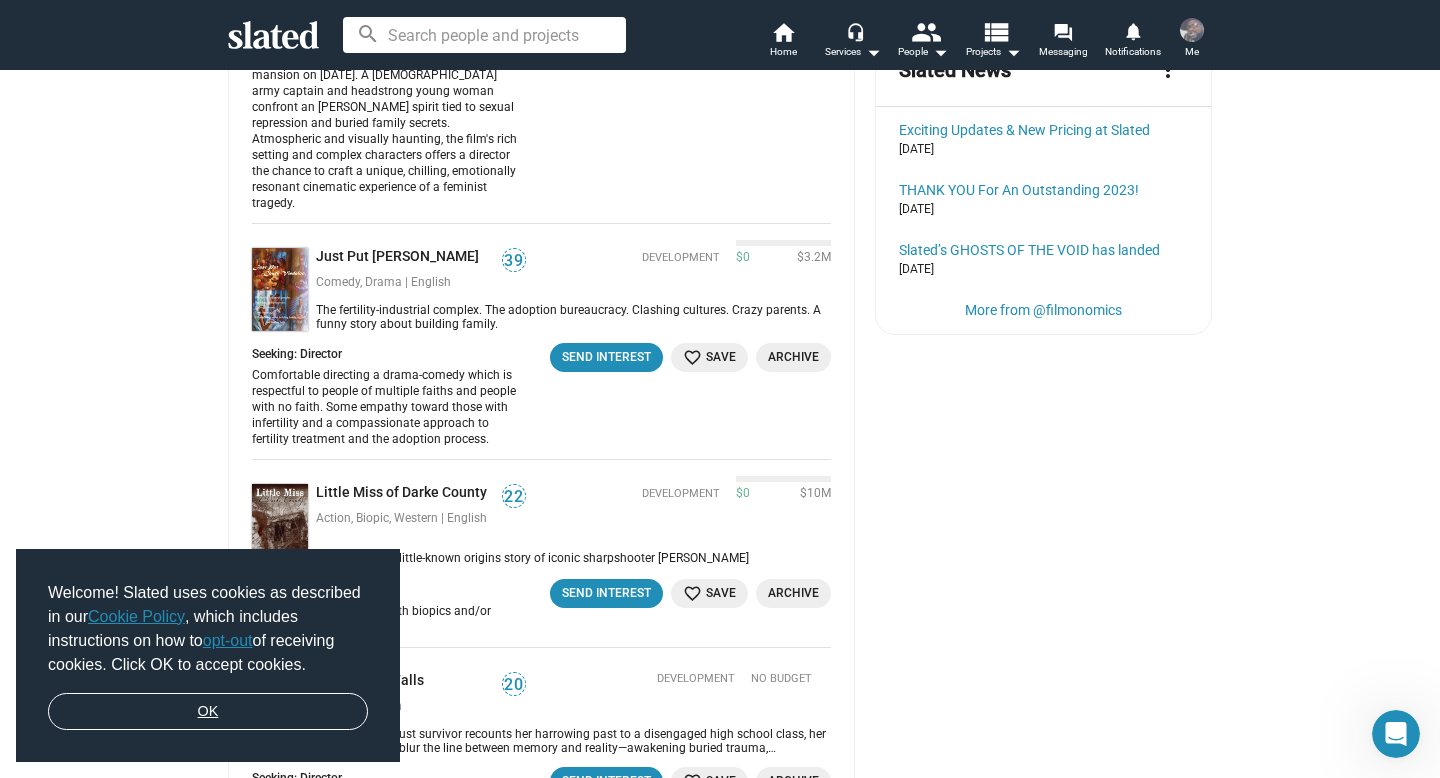 click on "OK" at bounding box center (208, 712) 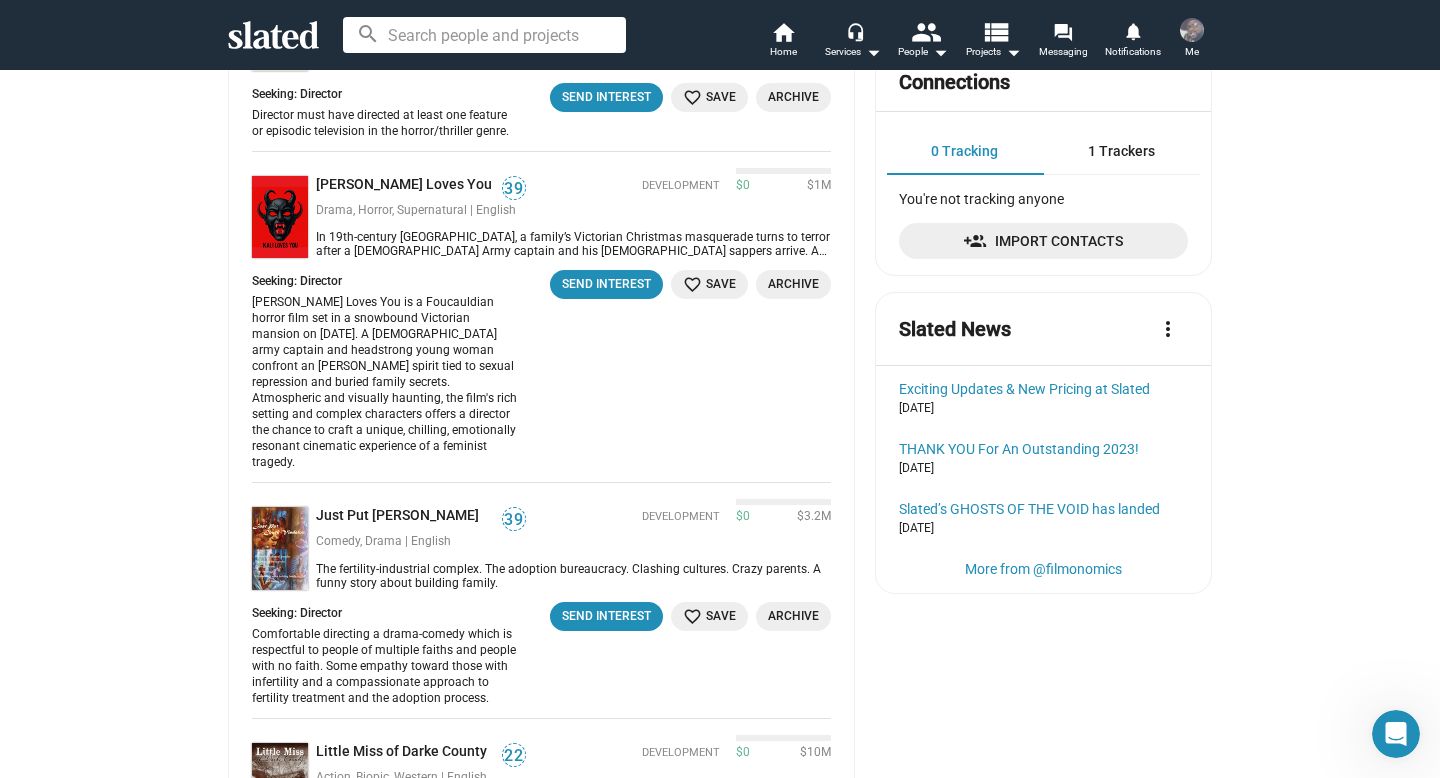 scroll, scrollTop: 0, scrollLeft: 0, axis: both 